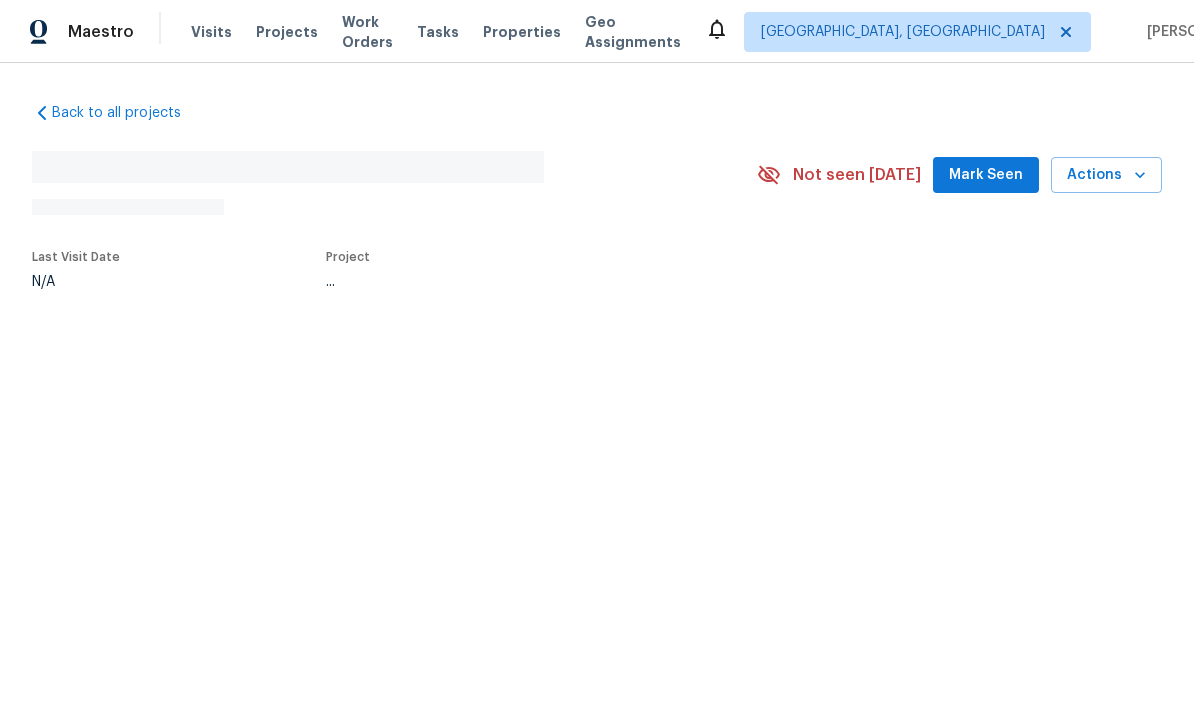 scroll, scrollTop: 0, scrollLeft: 0, axis: both 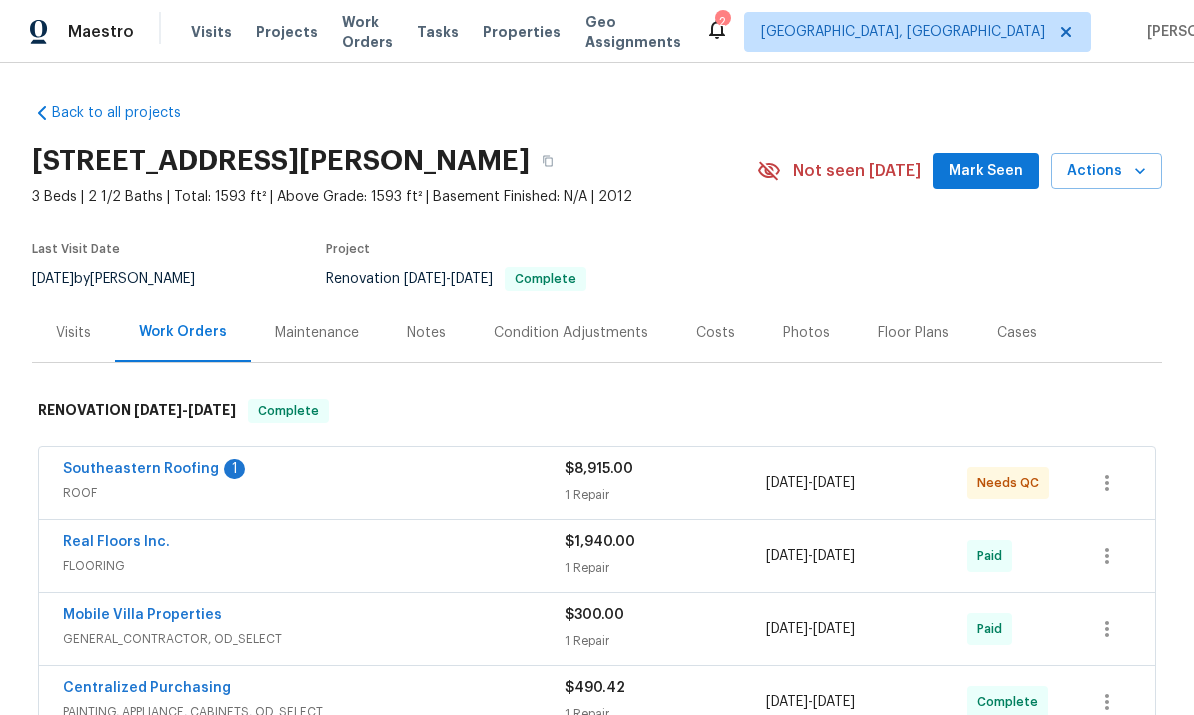 click on "Southeastern Roofing" at bounding box center (141, 469) 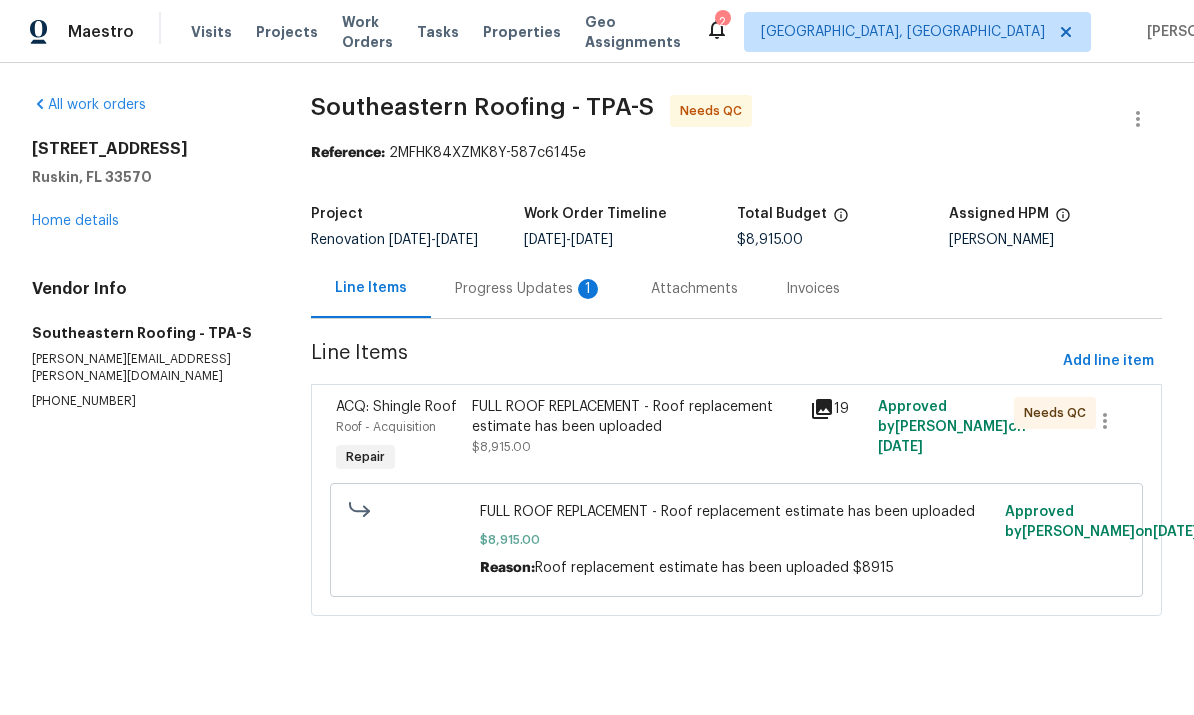 click on "Progress Updates 1" at bounding box center (529, 289) 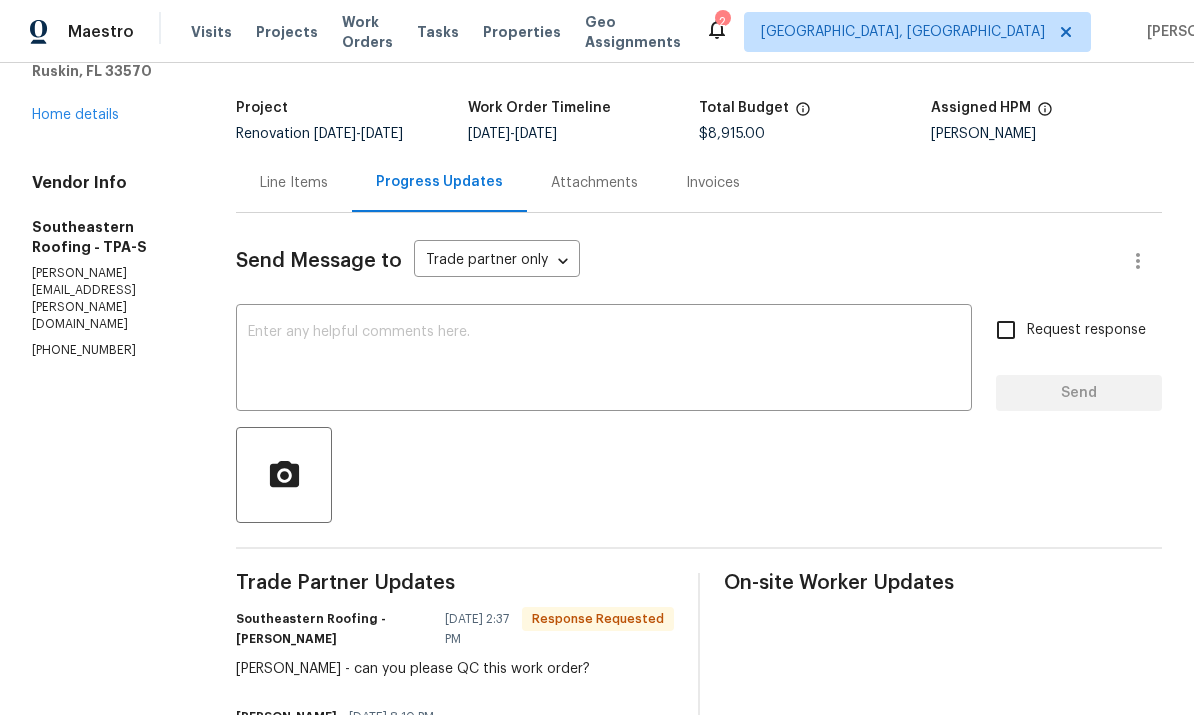 scroll, scrollTop: 104, scrollLeft: 0, axis: vertical 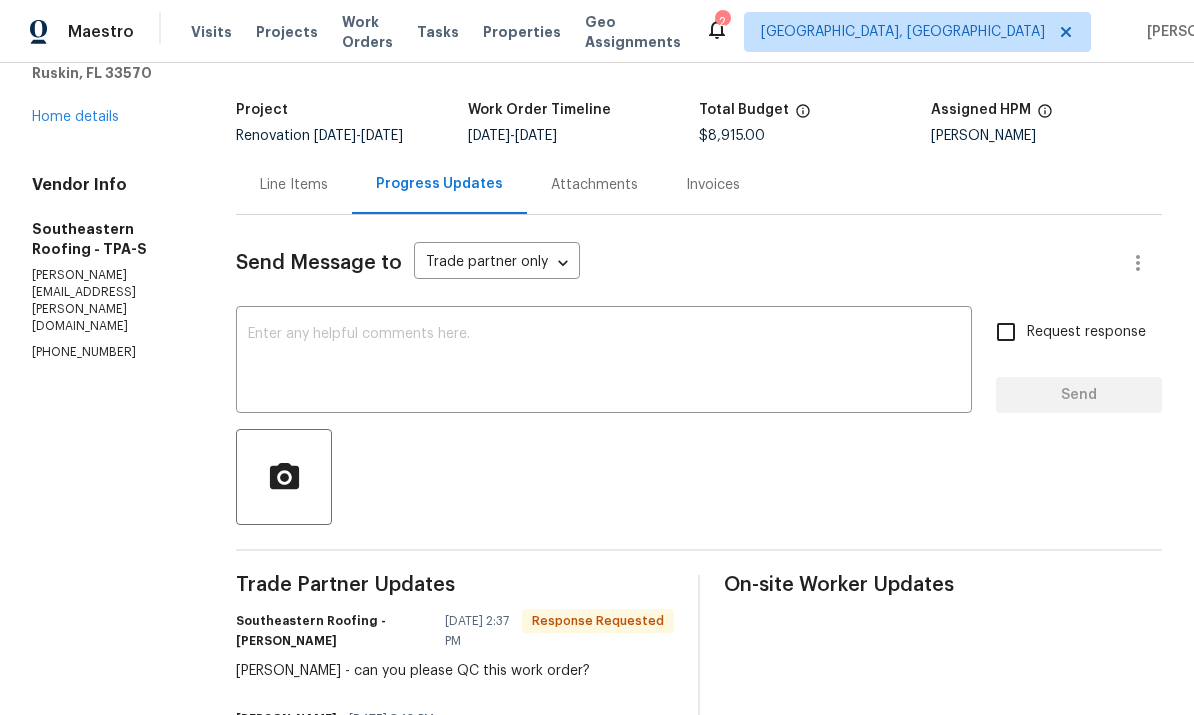 click at bounding box center (604, 362) 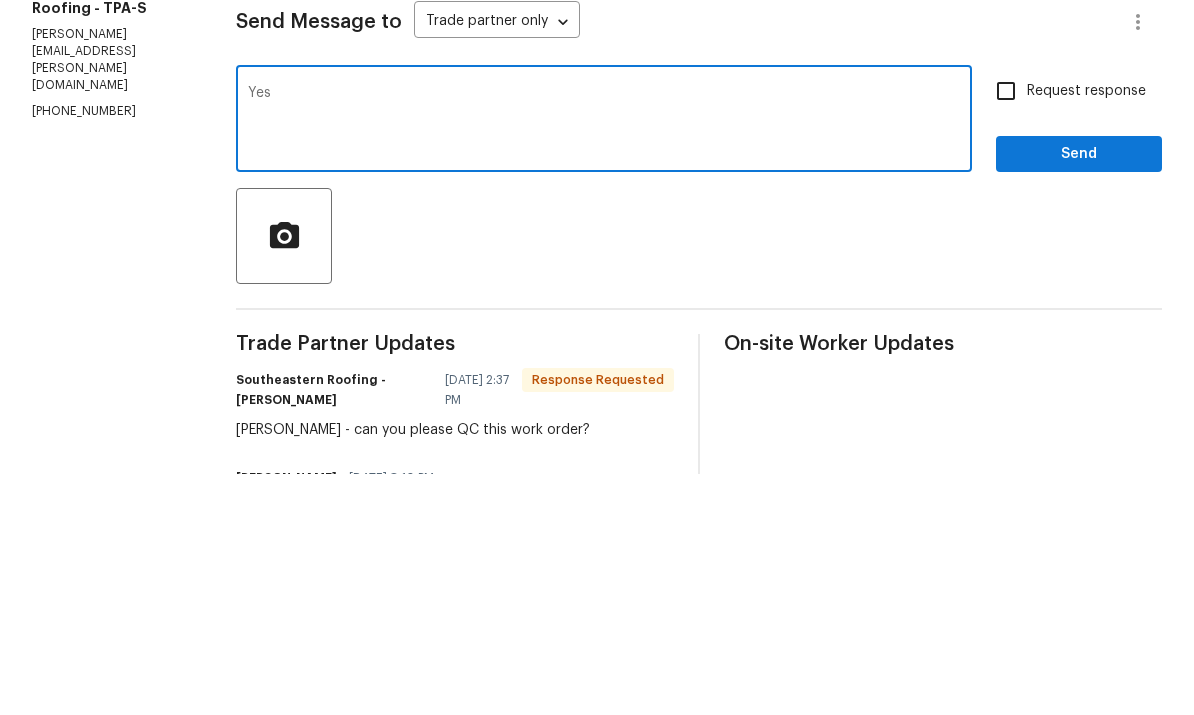 type on "Yes" 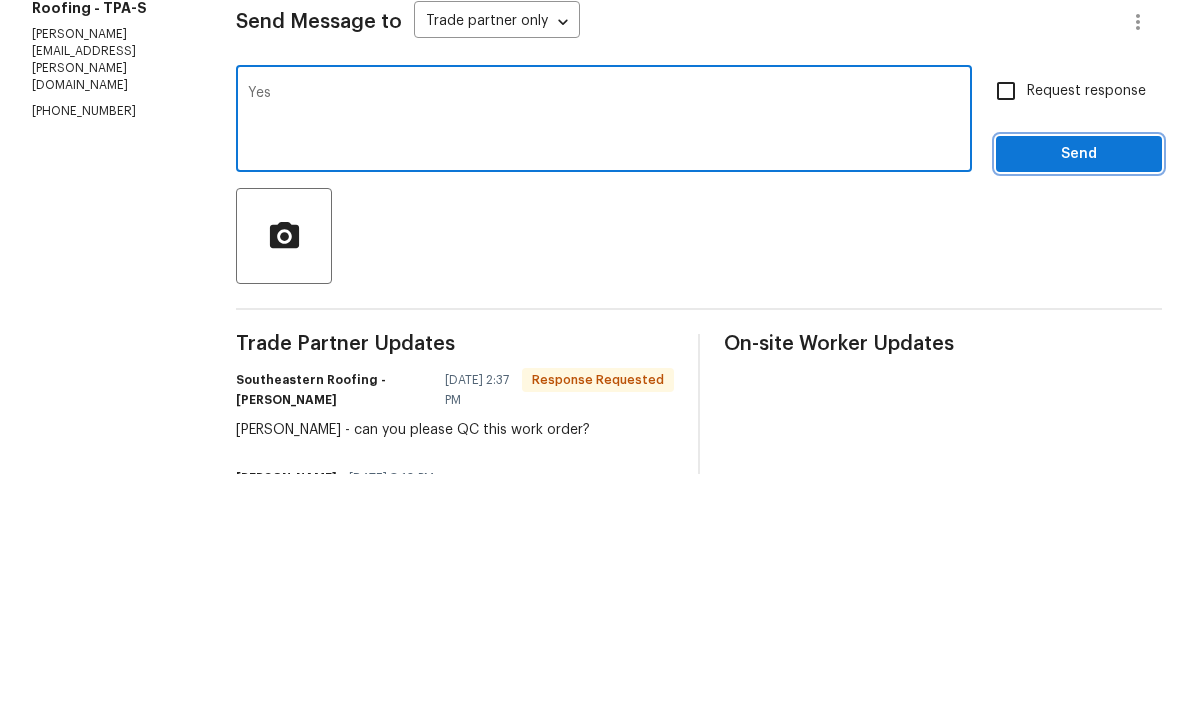 click on "Send" at bounding box center [1079, 395] 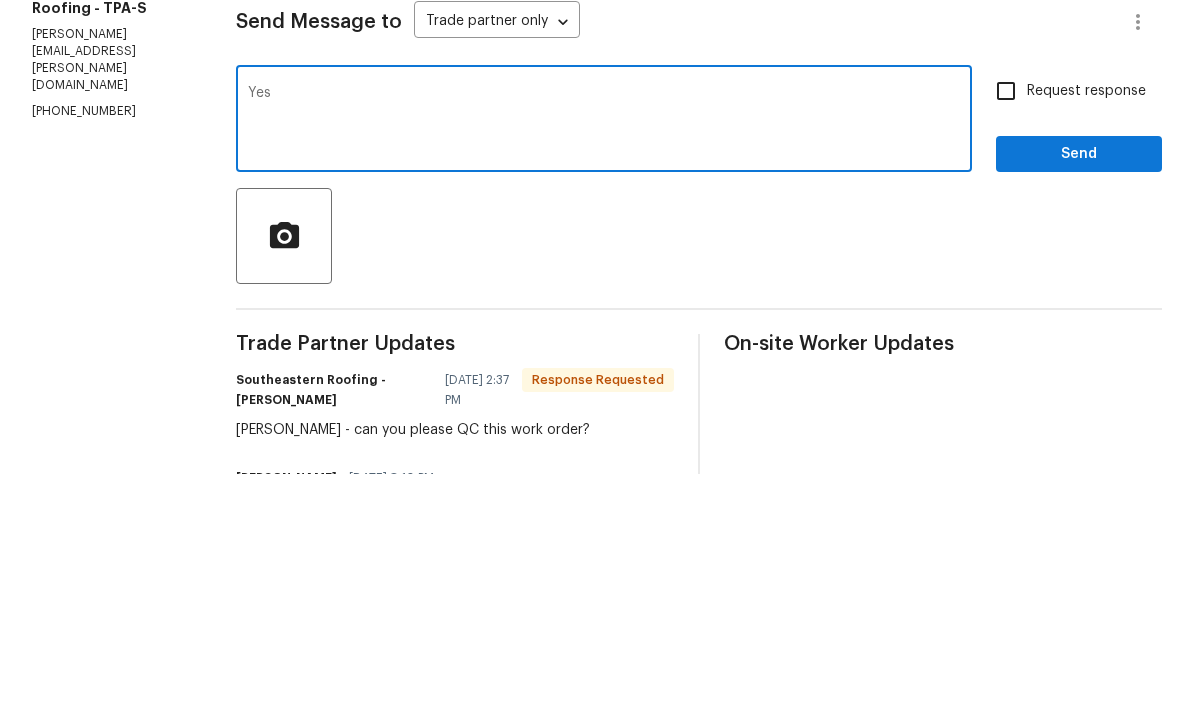 scroll, scrollTop: 47, scrollLeft: 0, axis: vertical 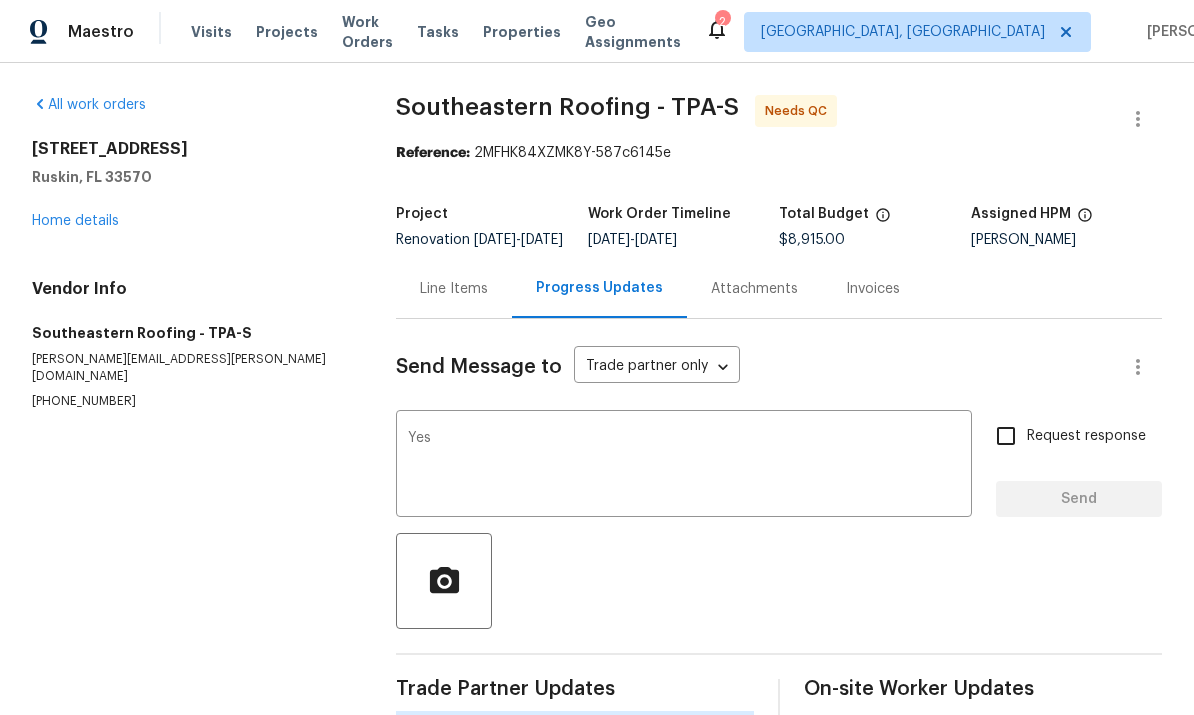 type 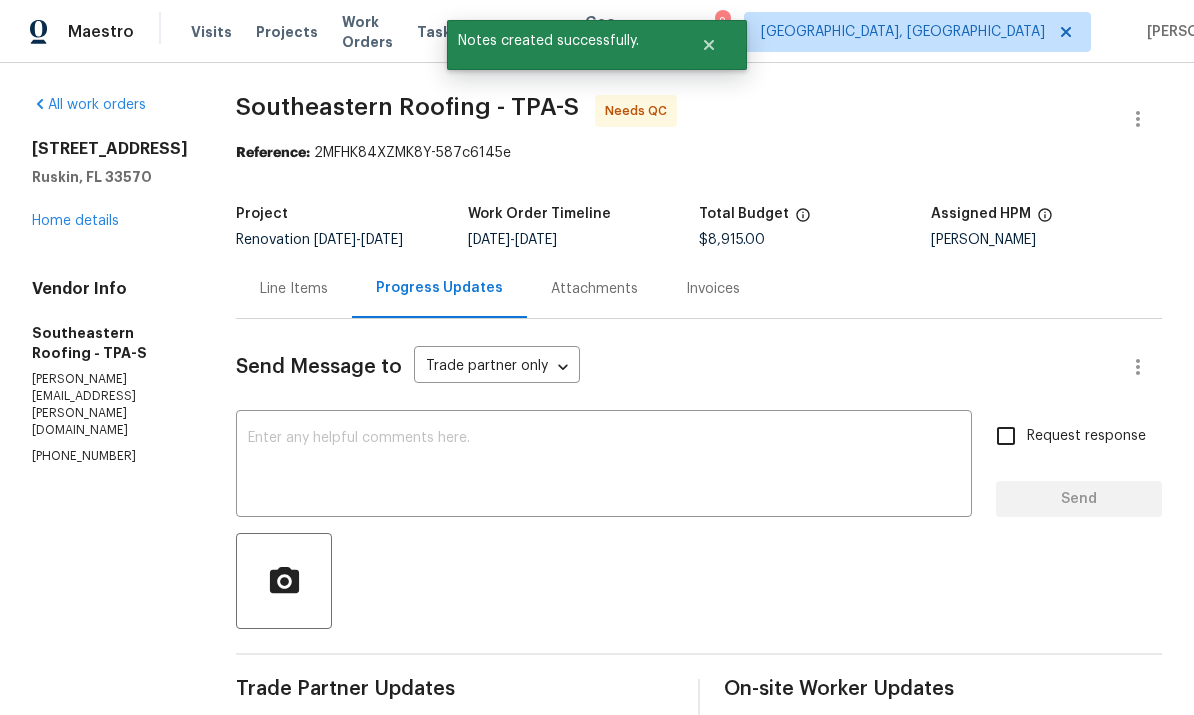 click on "Line Items" at bounding box center [294, 289] 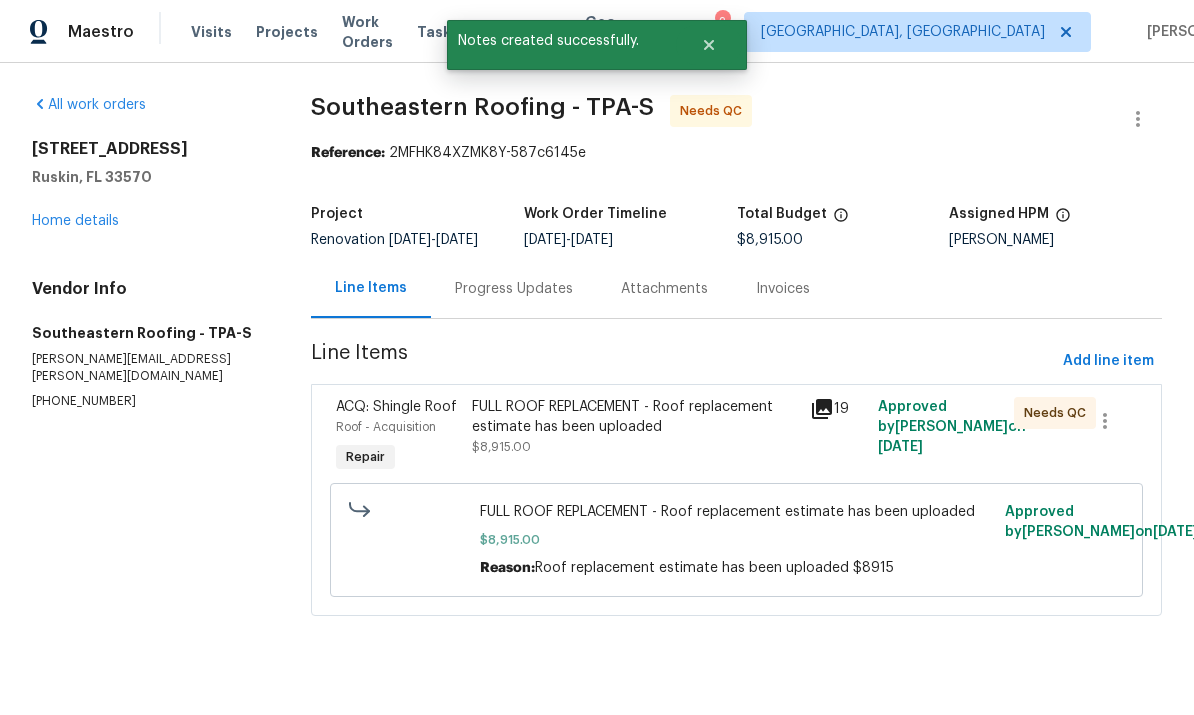 scroll, scrollTop: 0, scrollLeft: 0, axis: both 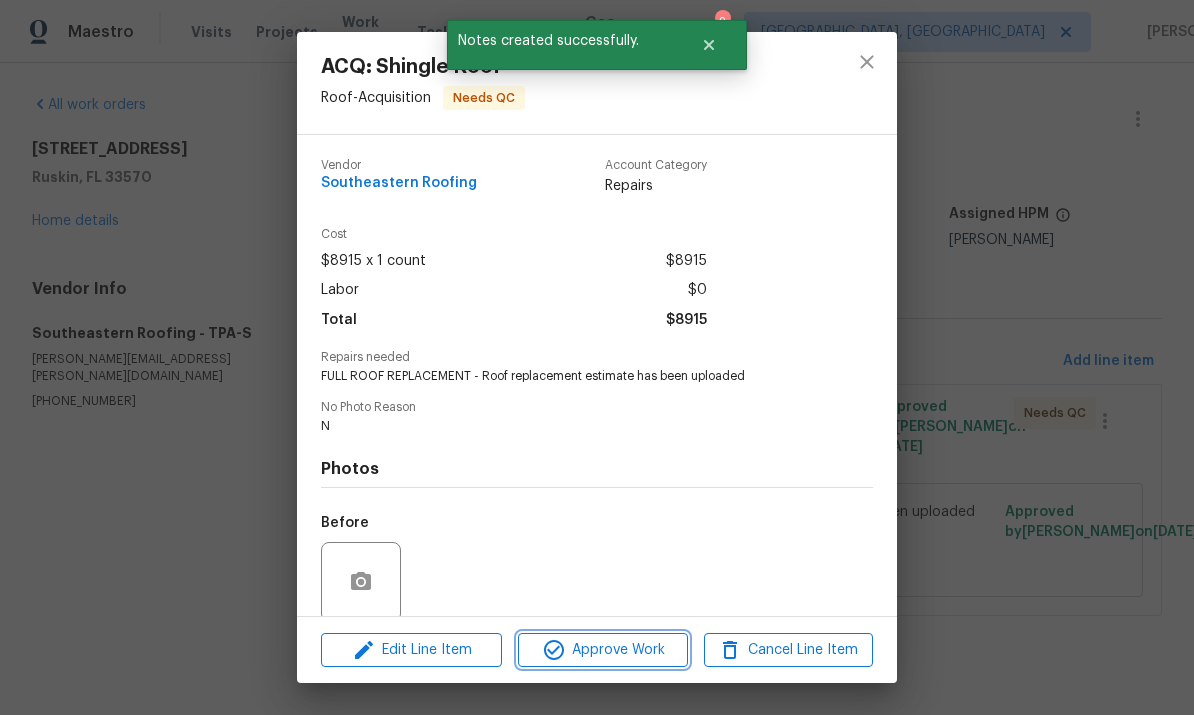 click on "Approve Work" at bounding box center (602, 650) 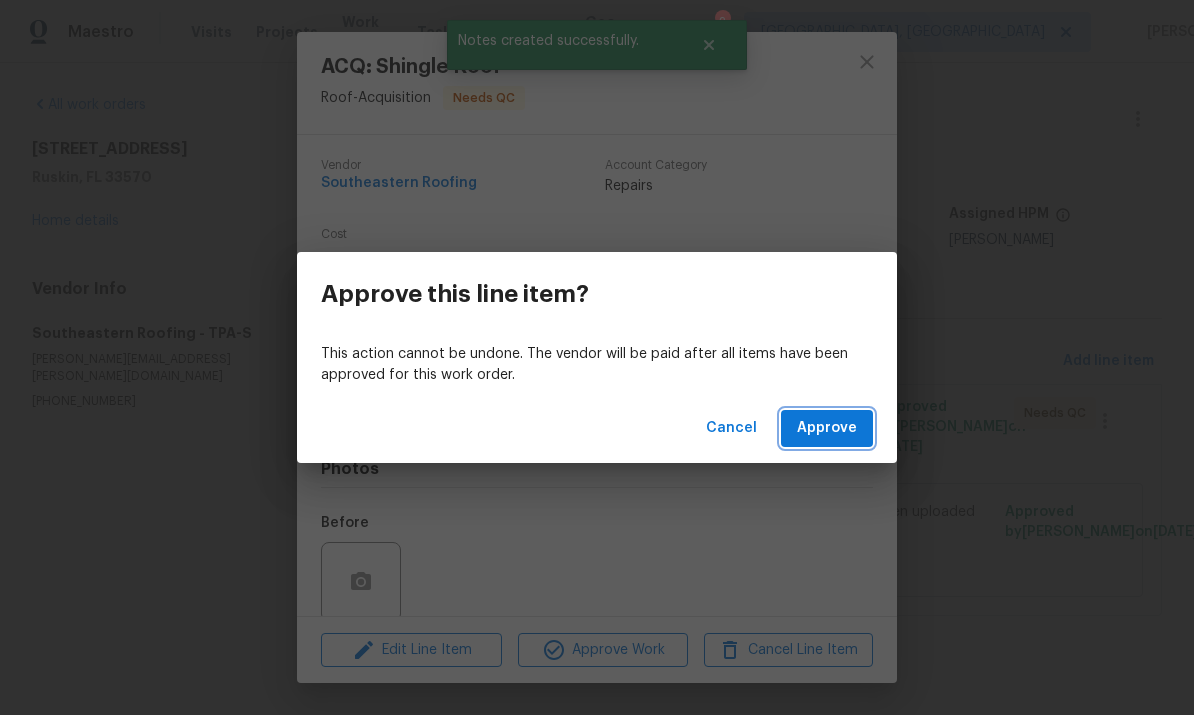 click on "Approve" at bounding box center (827, 428) 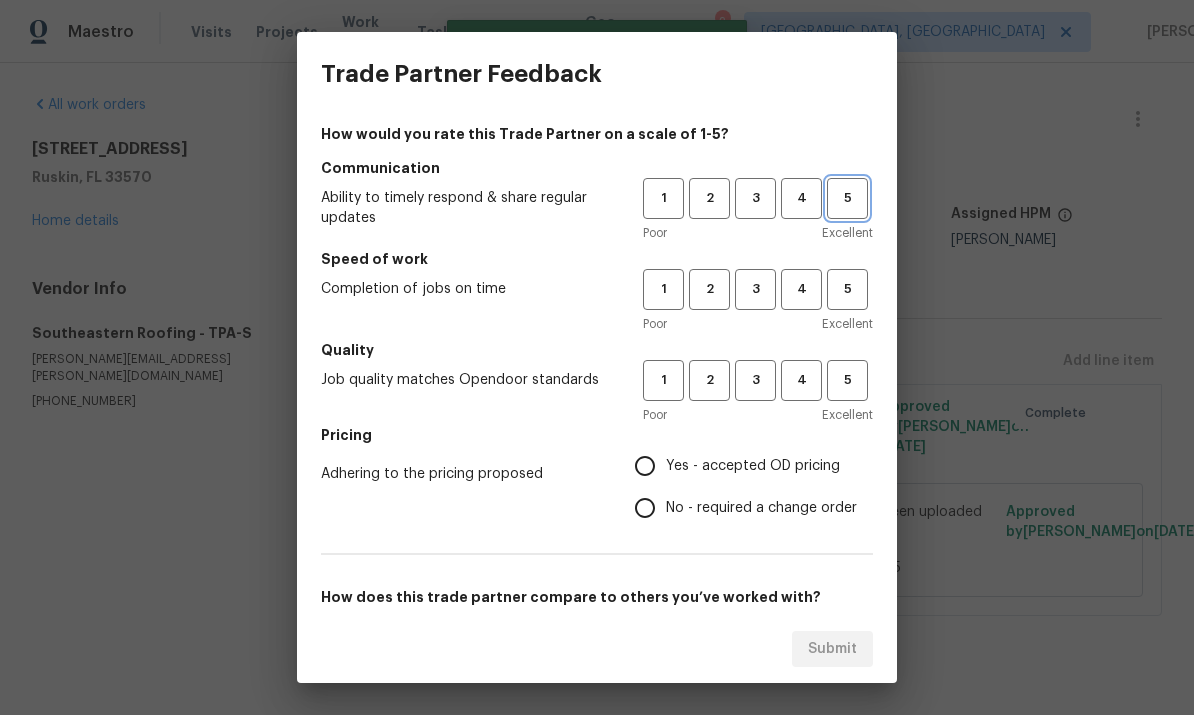 click on "5" at bounding box center (847, 198) 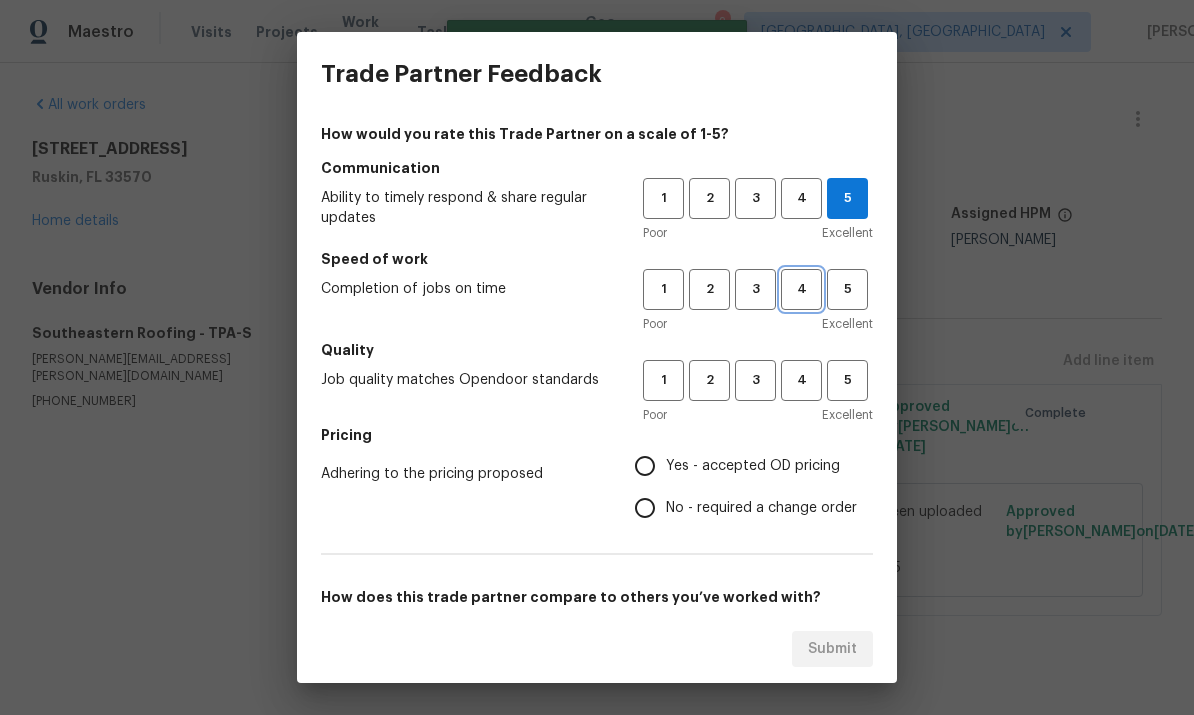 click on "4" at bounding box center (801, 289) 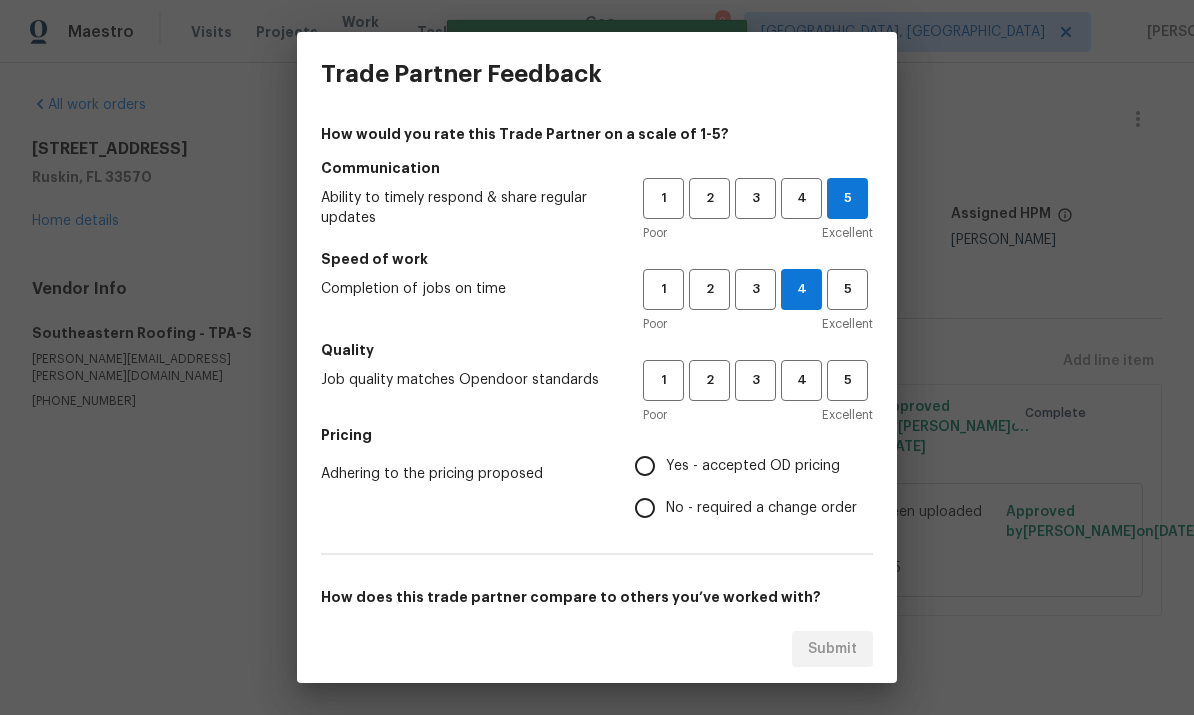 click on "5" at bounding box center (847, 380) 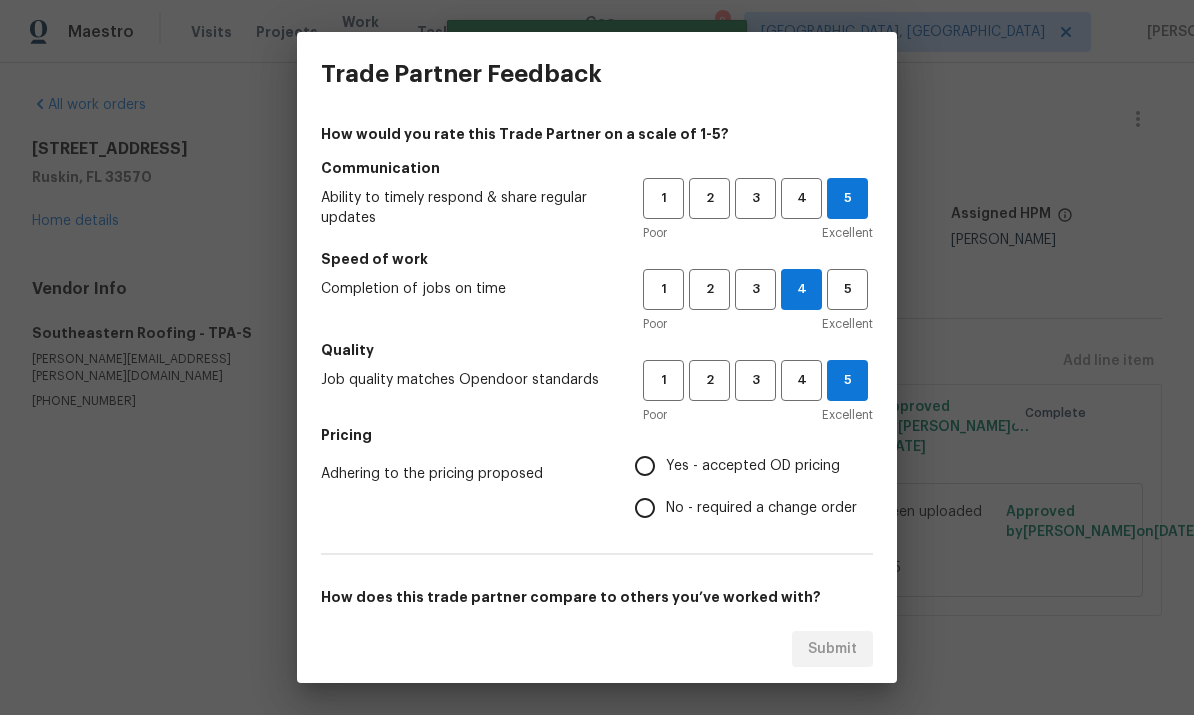click on "Yes - accepted OD pricing" at bounding box center [740, 466] 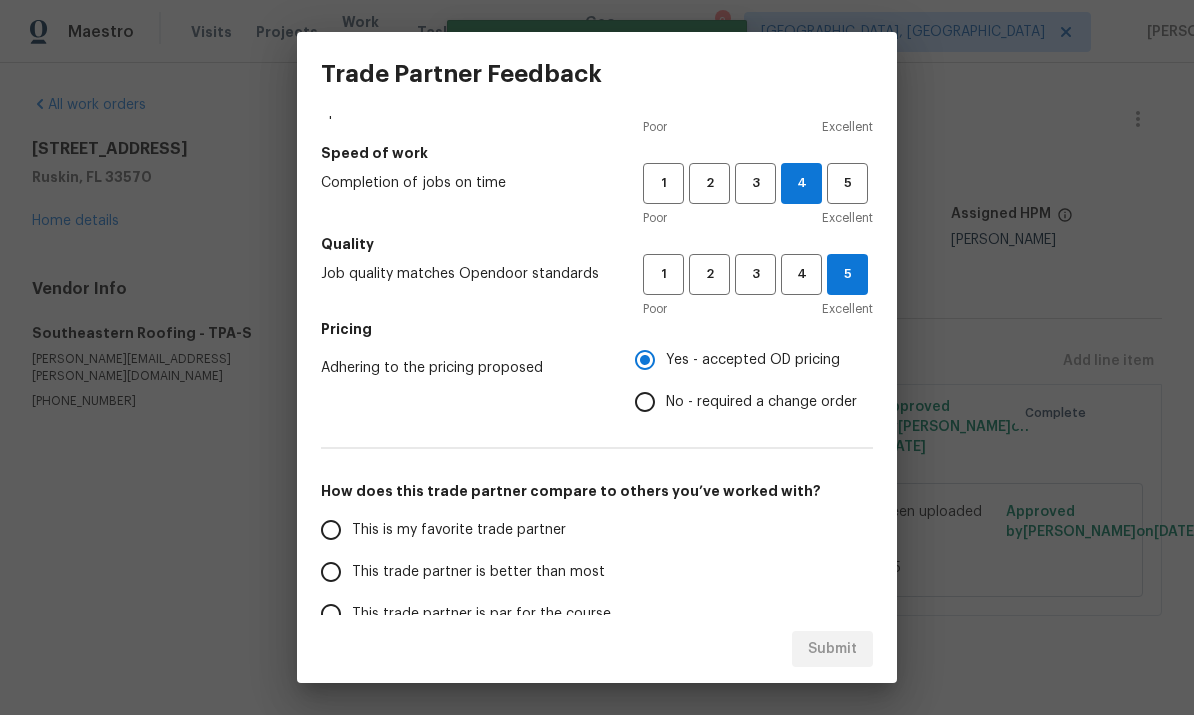 scroll, scrollTop: 115, scrollLeft: 0, axis: vertical 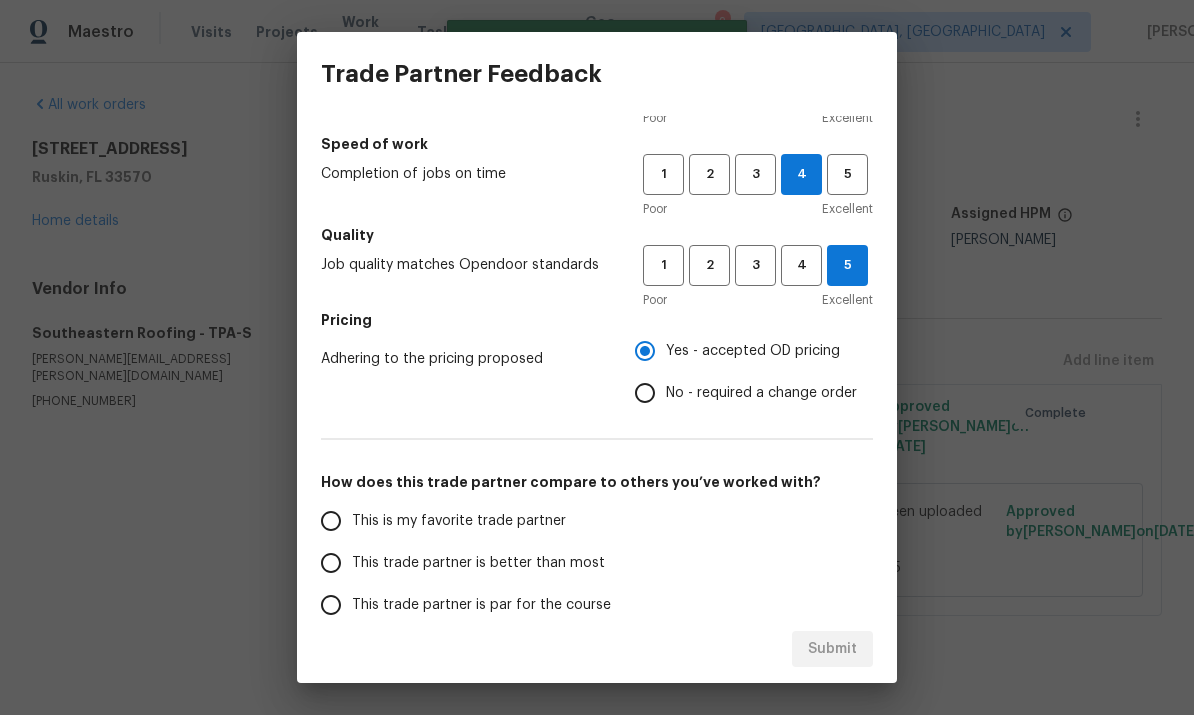 click on "This is my favorite trade partner" at bounding box center (331, 521) 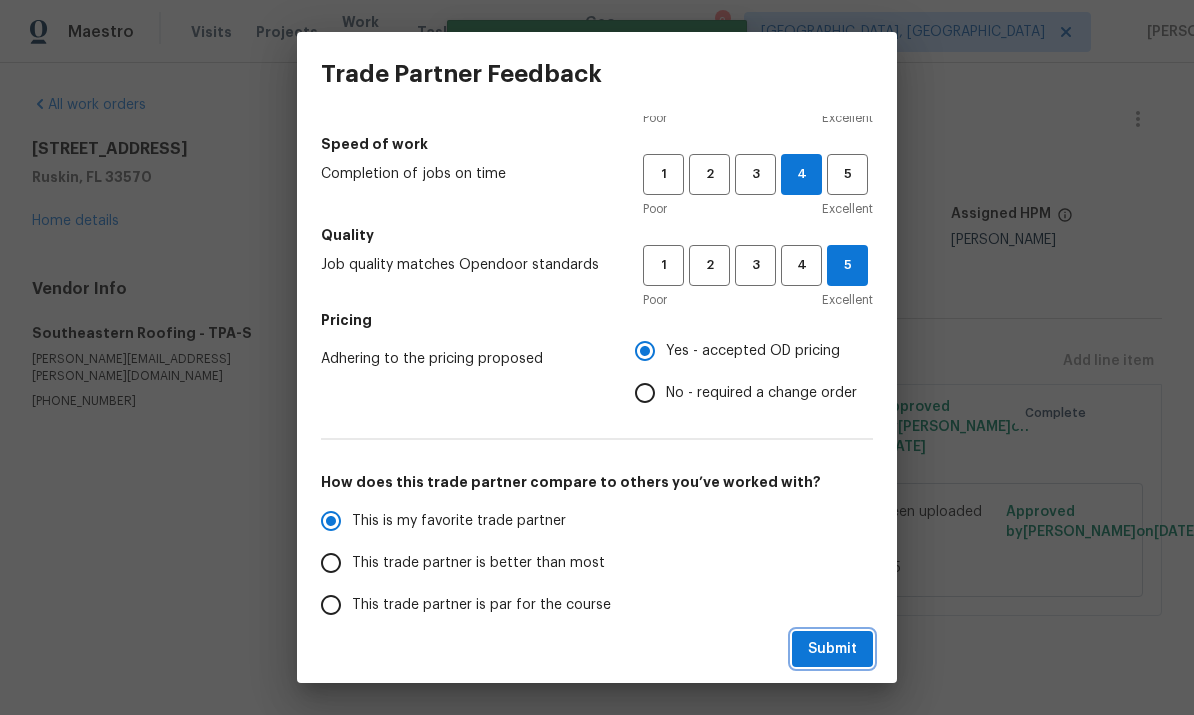 click on "Submit" at bounding box center [832, 649] 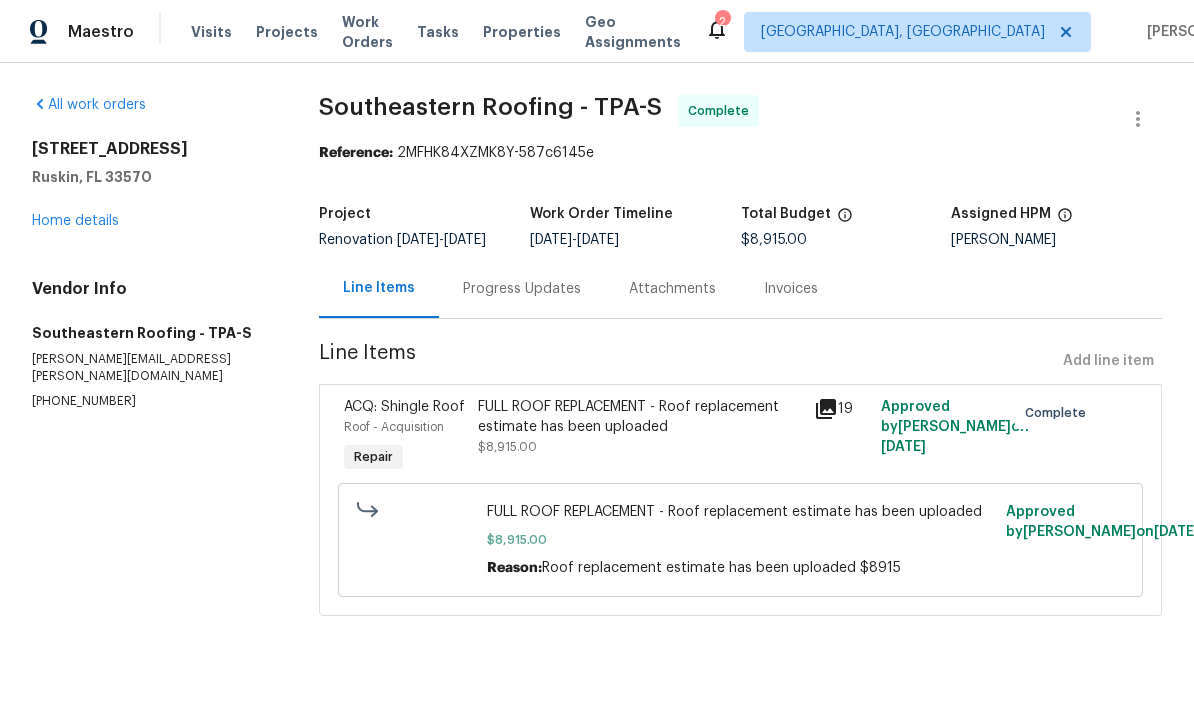 click on "Home details" at bounding box center (75, 221) 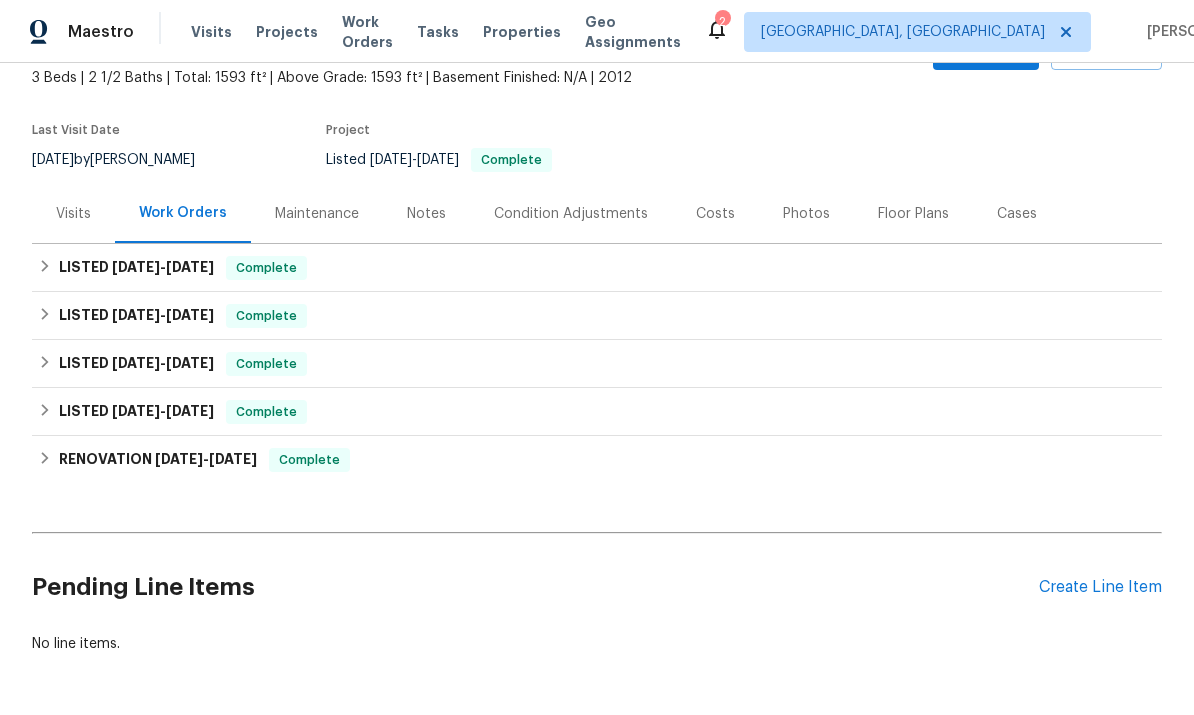 scroll, scrollTop: 118, scrollLeft: 0, axis: vertical 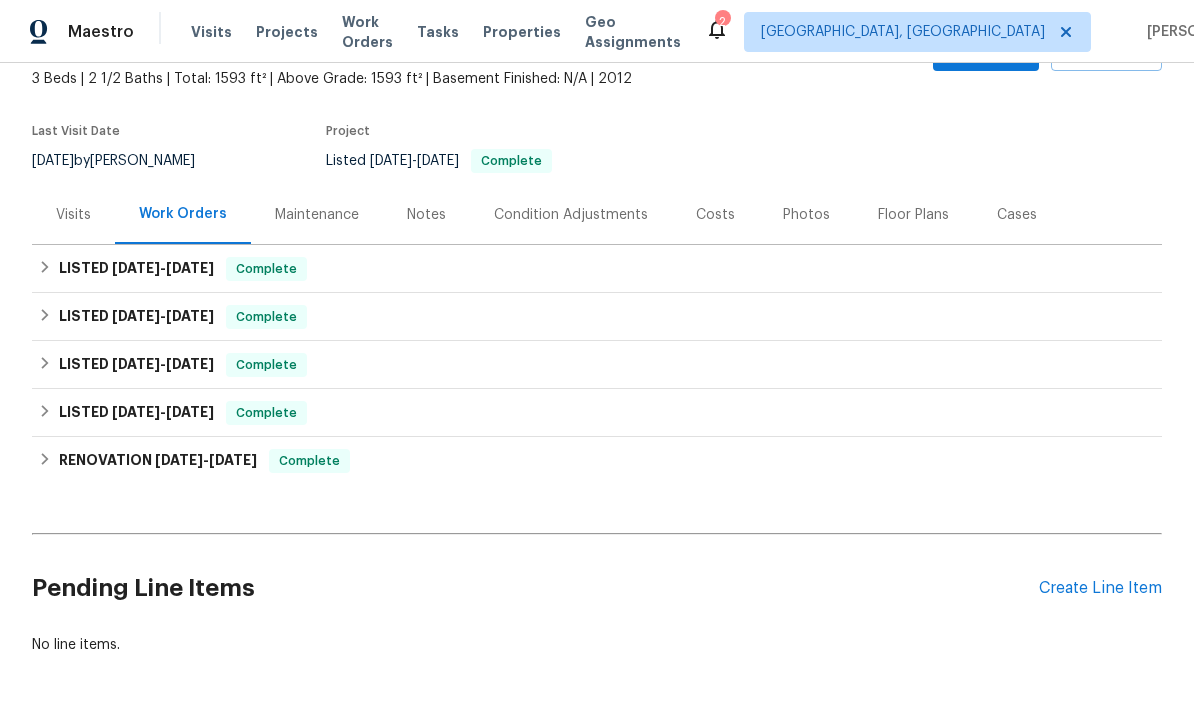 click on "Create Line Item" at bounding box center (1100, 588) 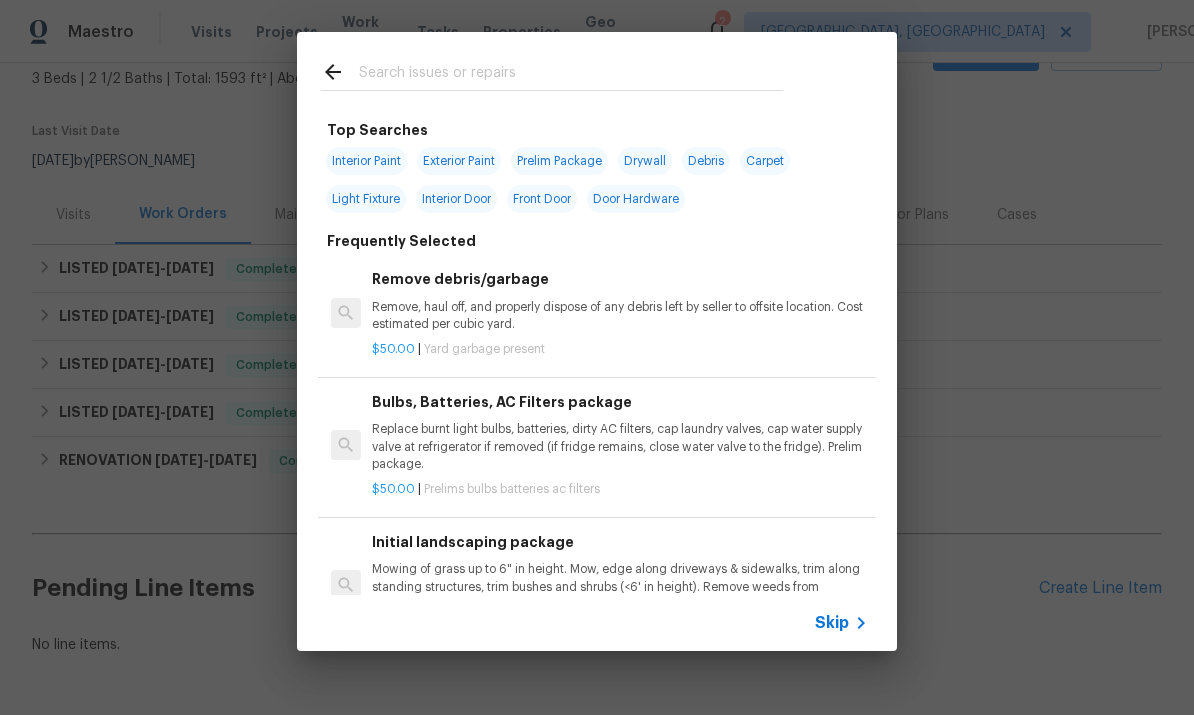click on "Remove, haul off, and properly dispose of any debris left by seller to offsite location. Cost estimated per cubic yard." at bounding box center (620, 316) 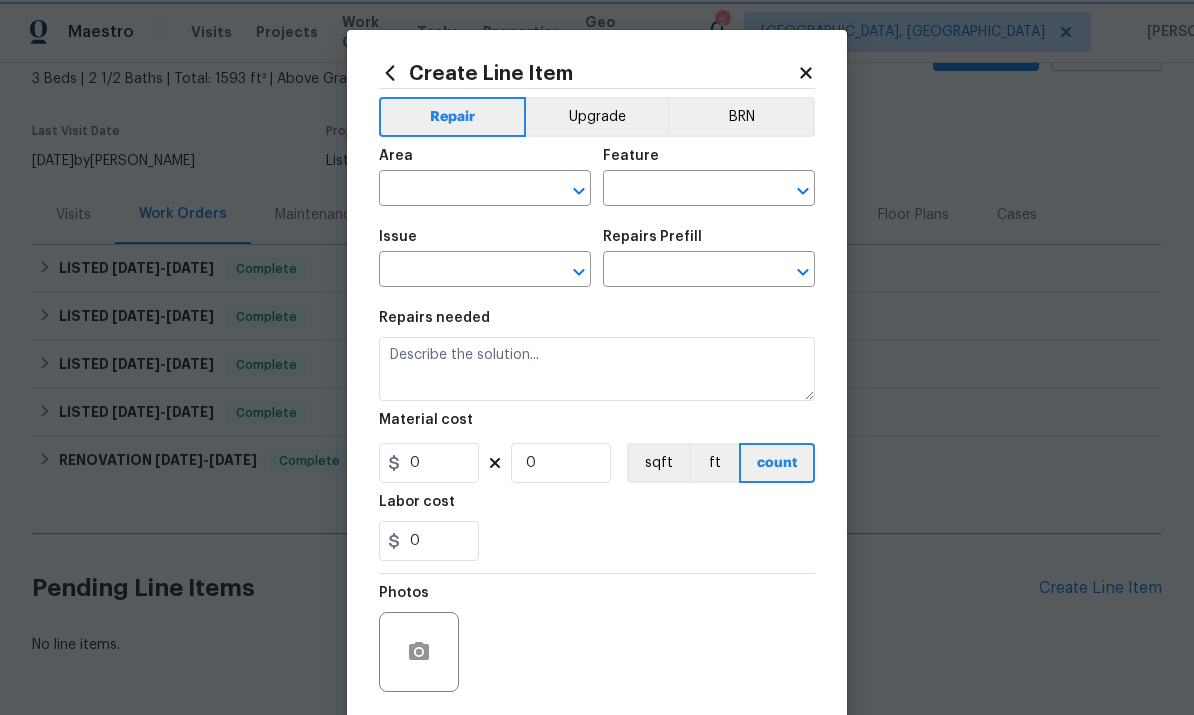 type on "Debris/garbage on site" 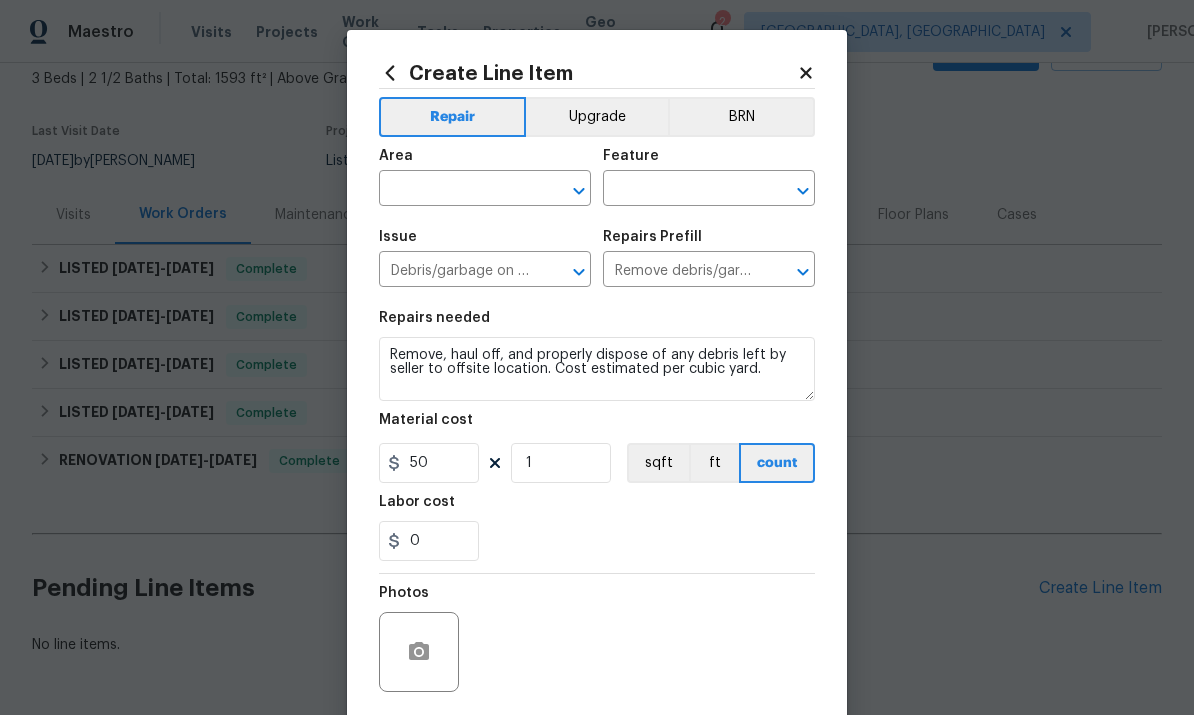 click on "Area" at bounding box center [485, 162] 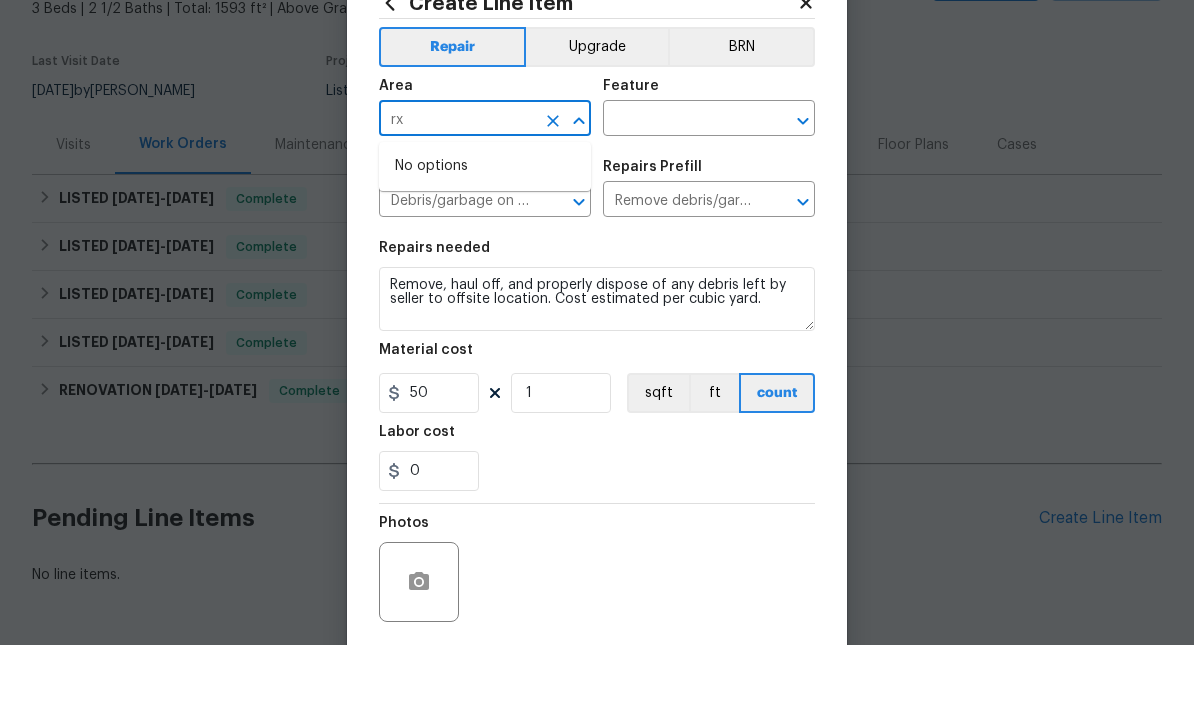type on "r" 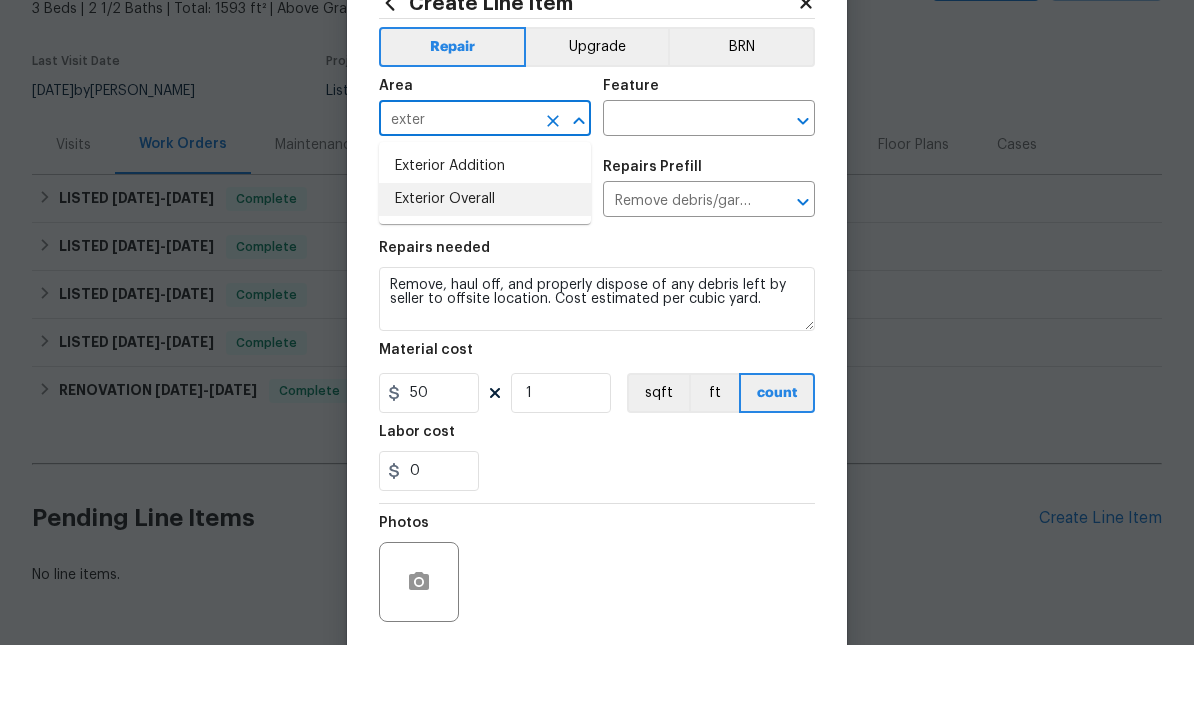click on "Exterior Overall" at bounding box center [485, 269] 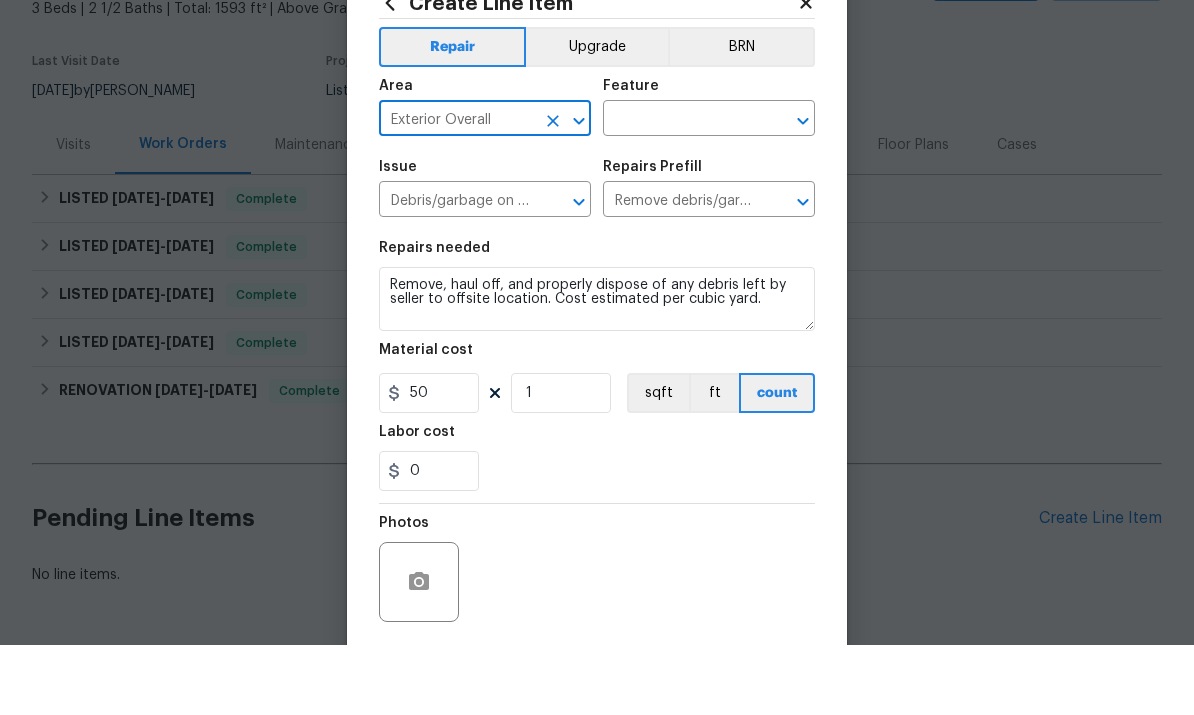 click at bounding box center (681, 190) 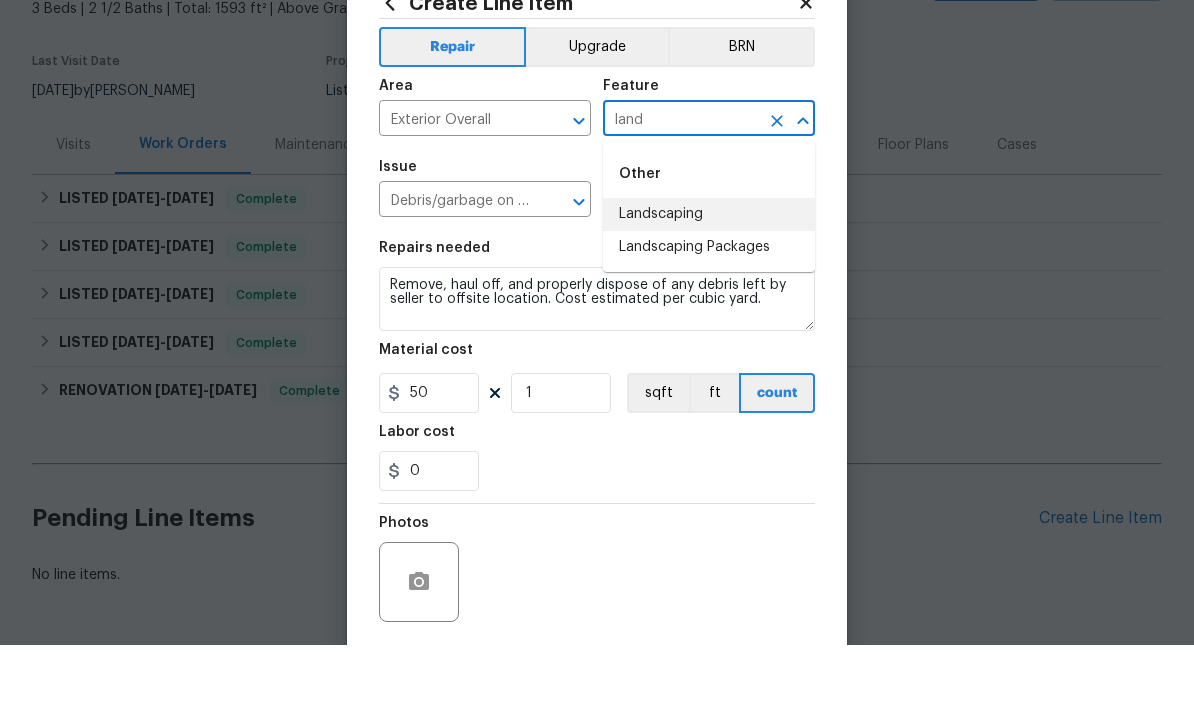 click on "Landscaping" at bounding box center (709, 284) 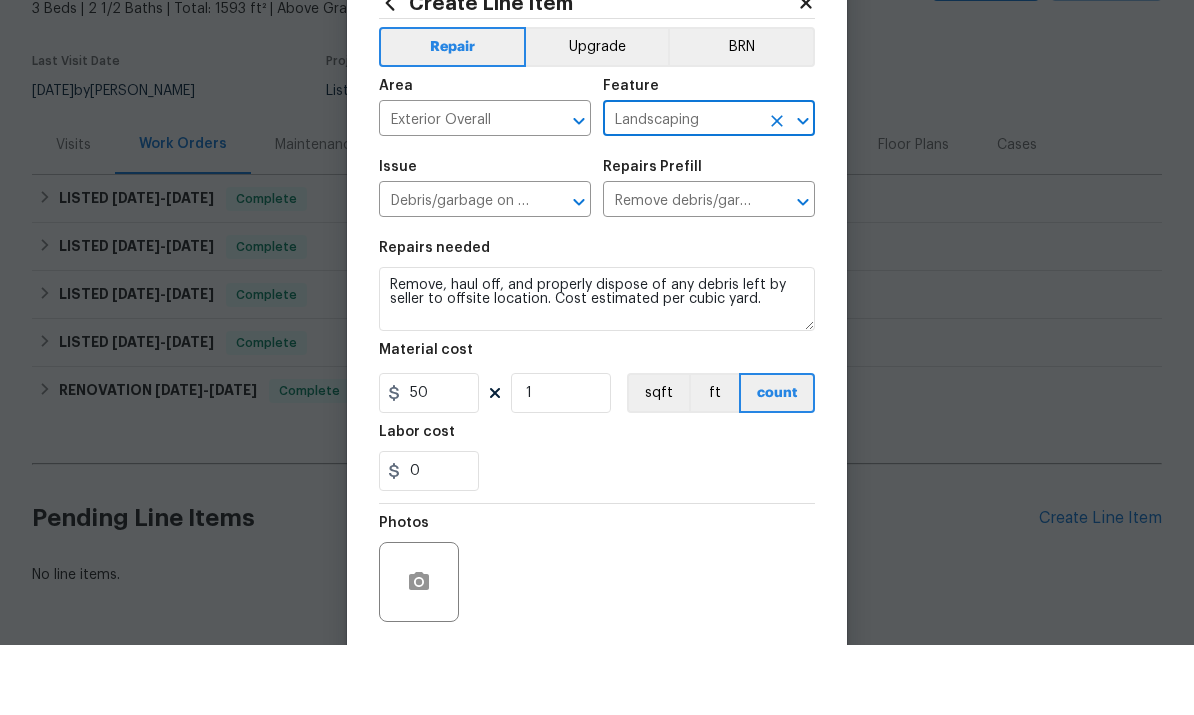 click 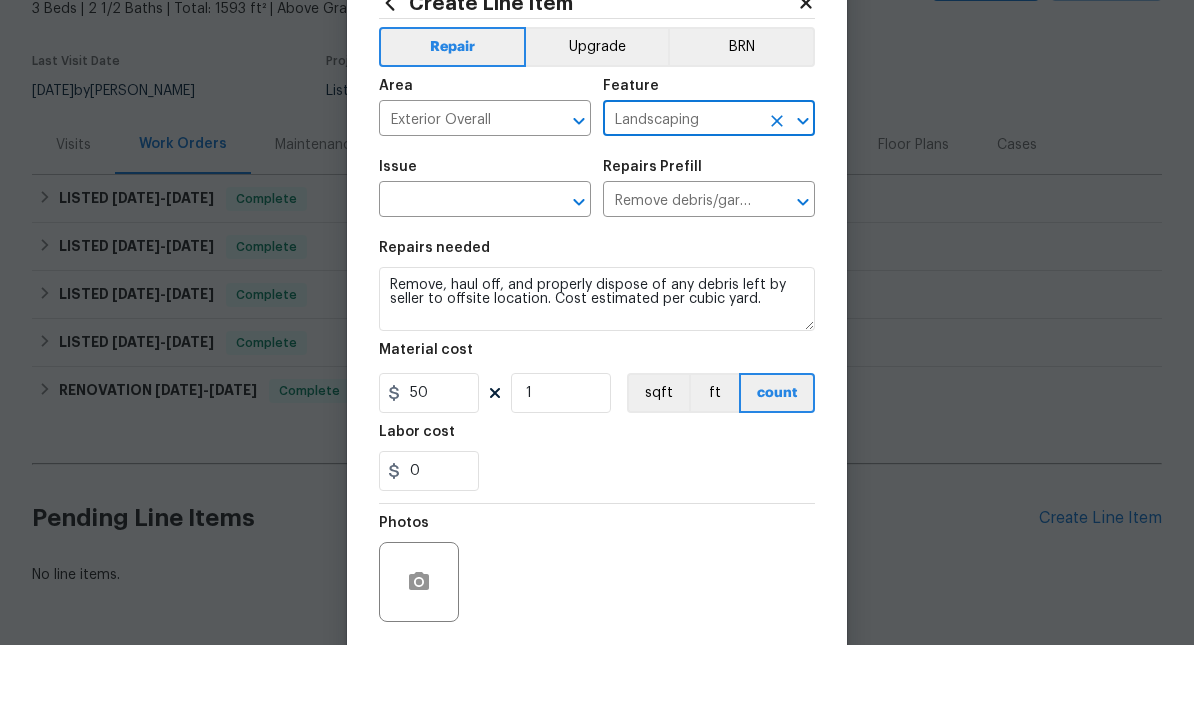 type 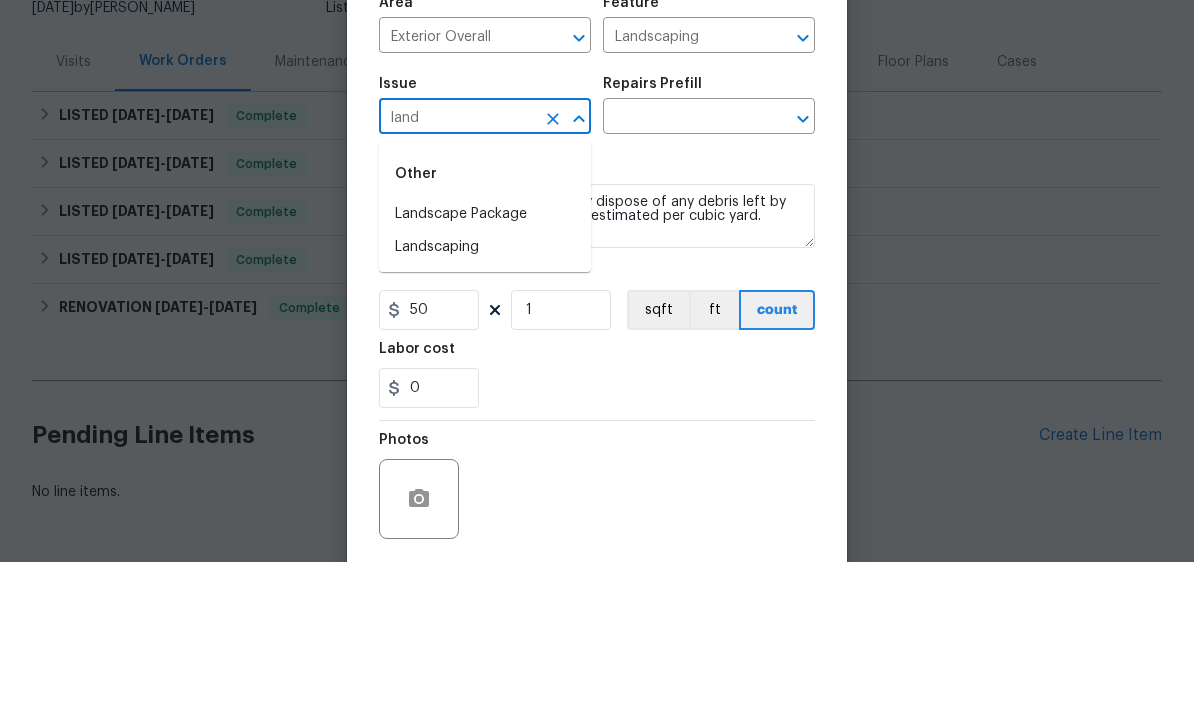 click on "Landscape Package" at bounding box center (485, 367) 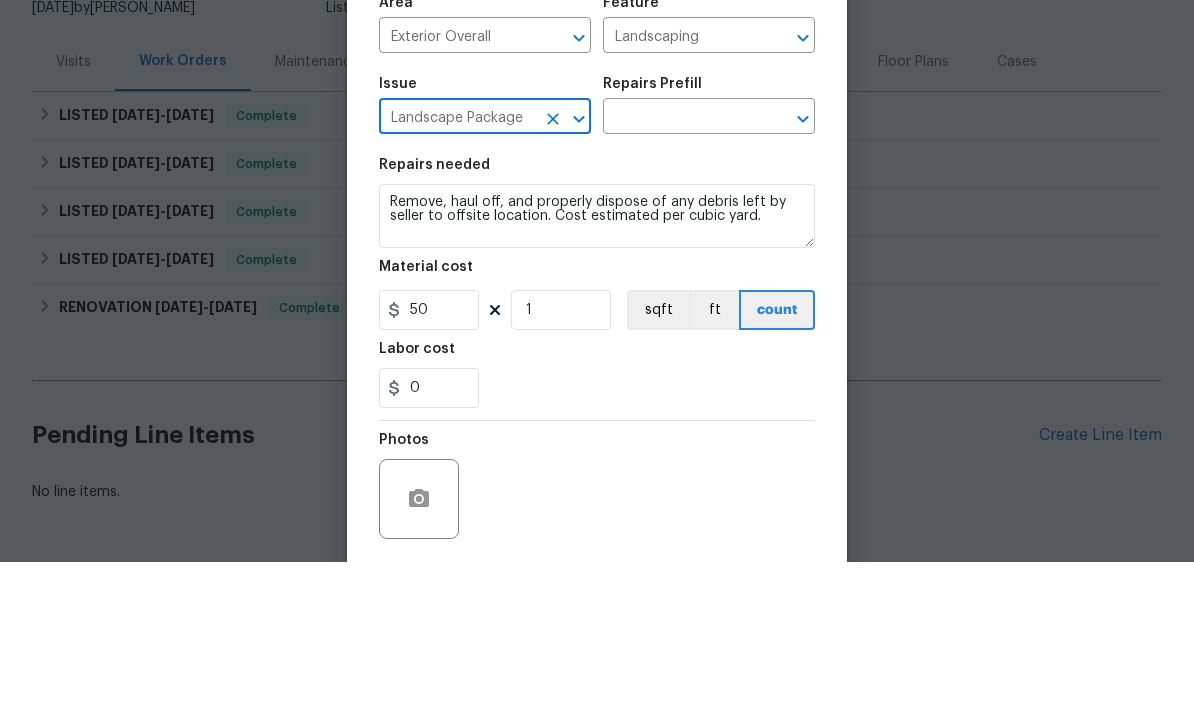 click 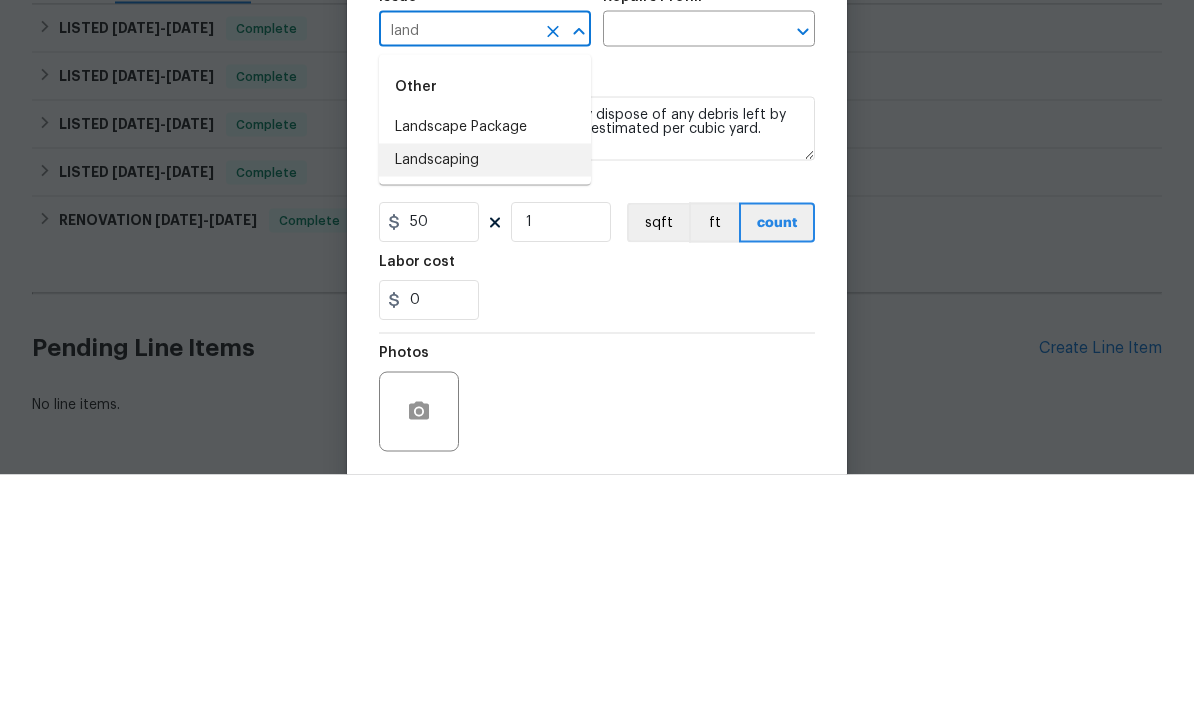 click on "Landscaping" at bounding box center (485, 400) 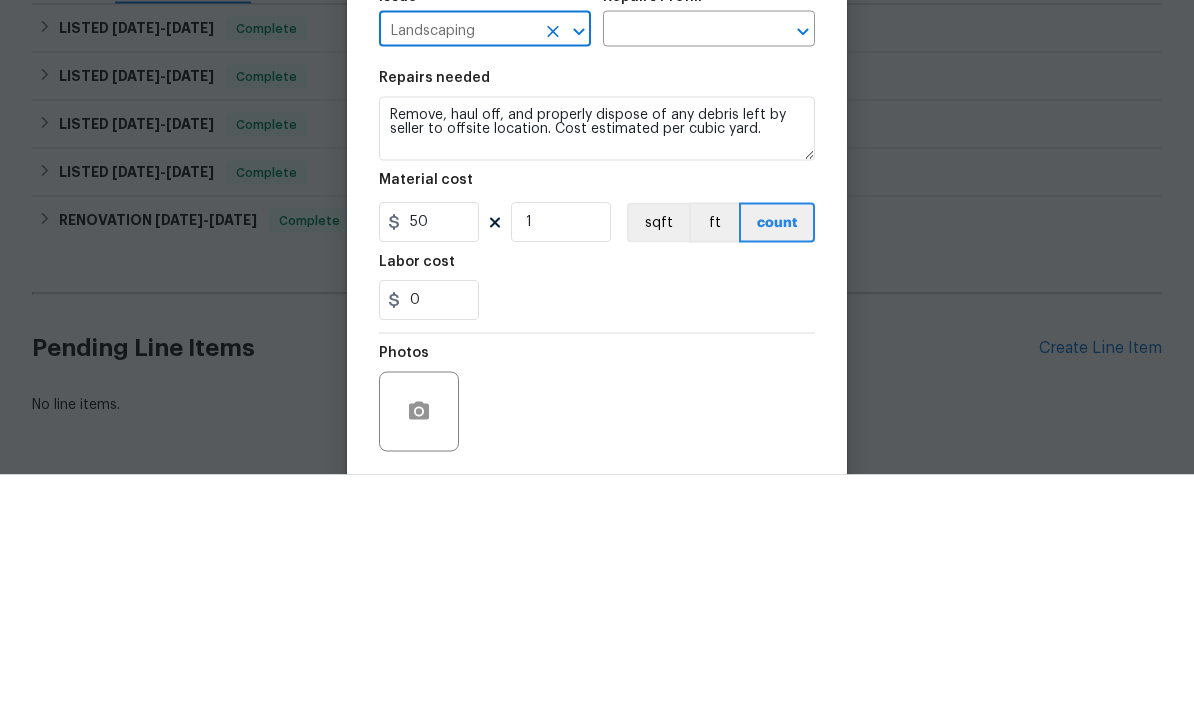 click at bounding box center [681, 271] 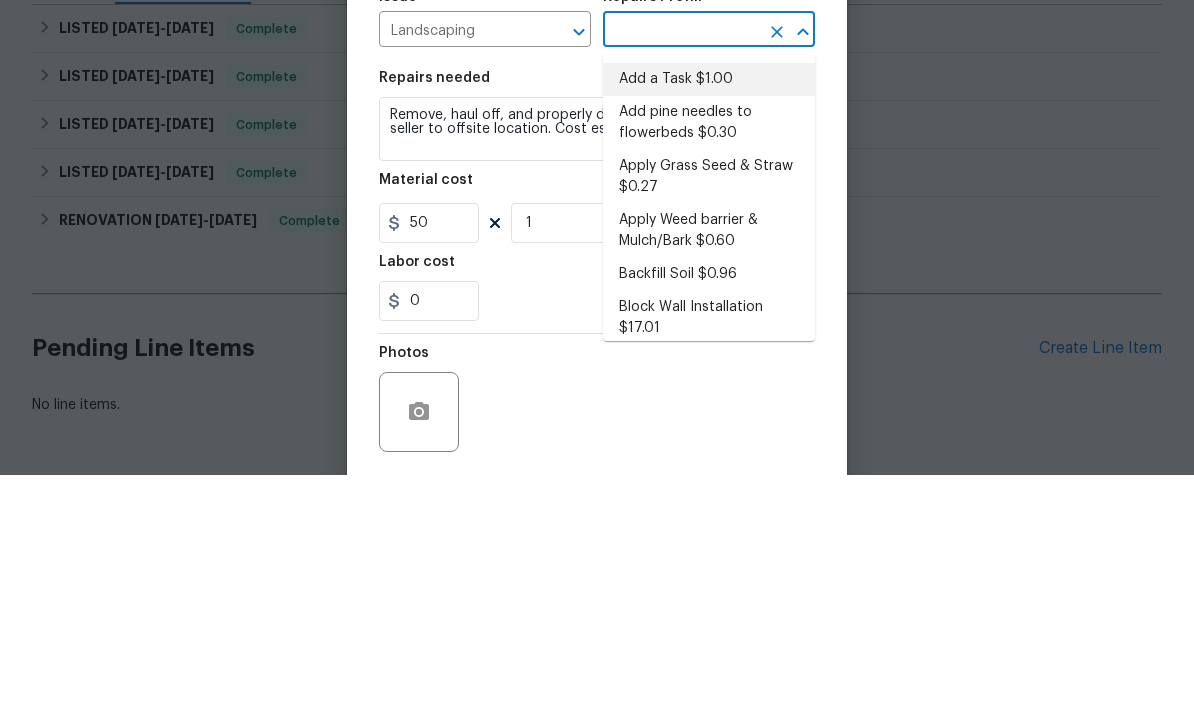 click on "Add a Task $1.00" at bounding box center [709, 319] 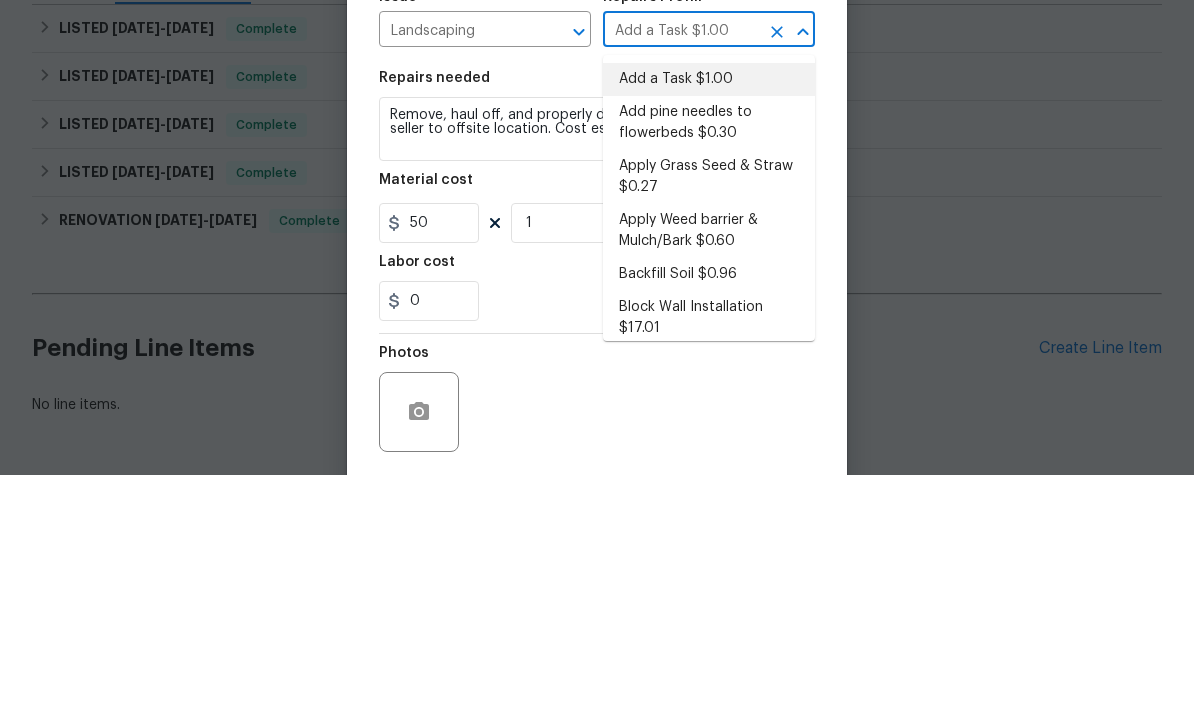 type on "HPM to detail" 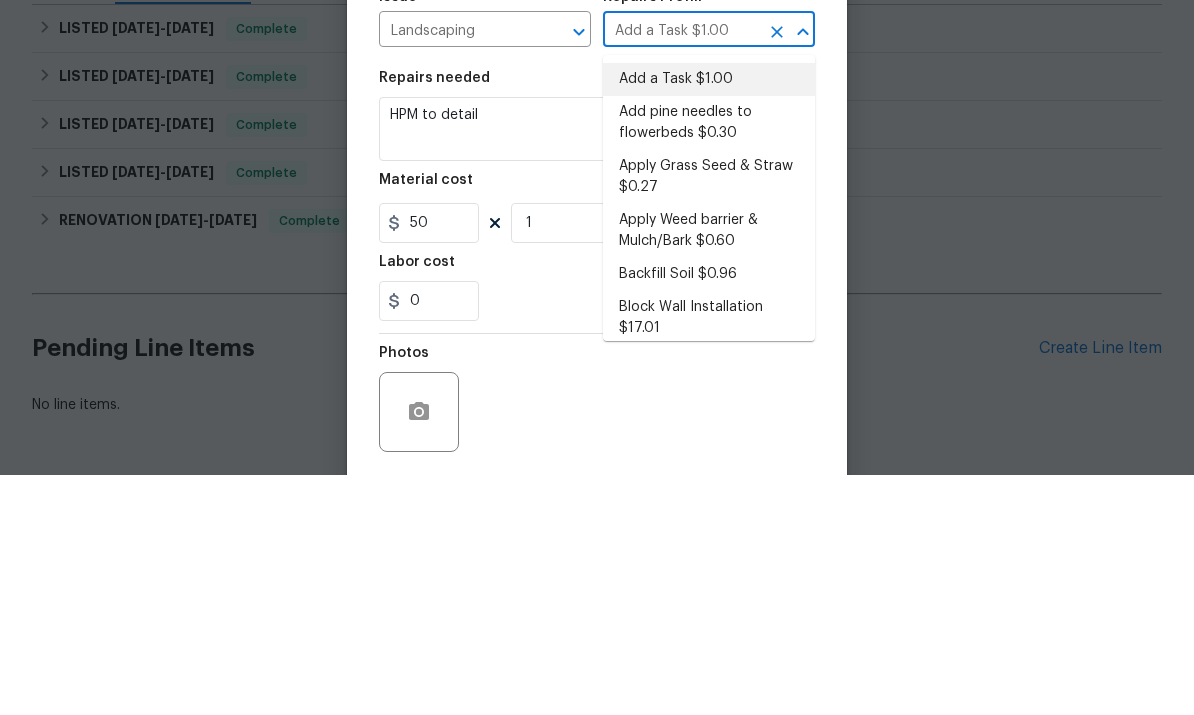 type on "1" 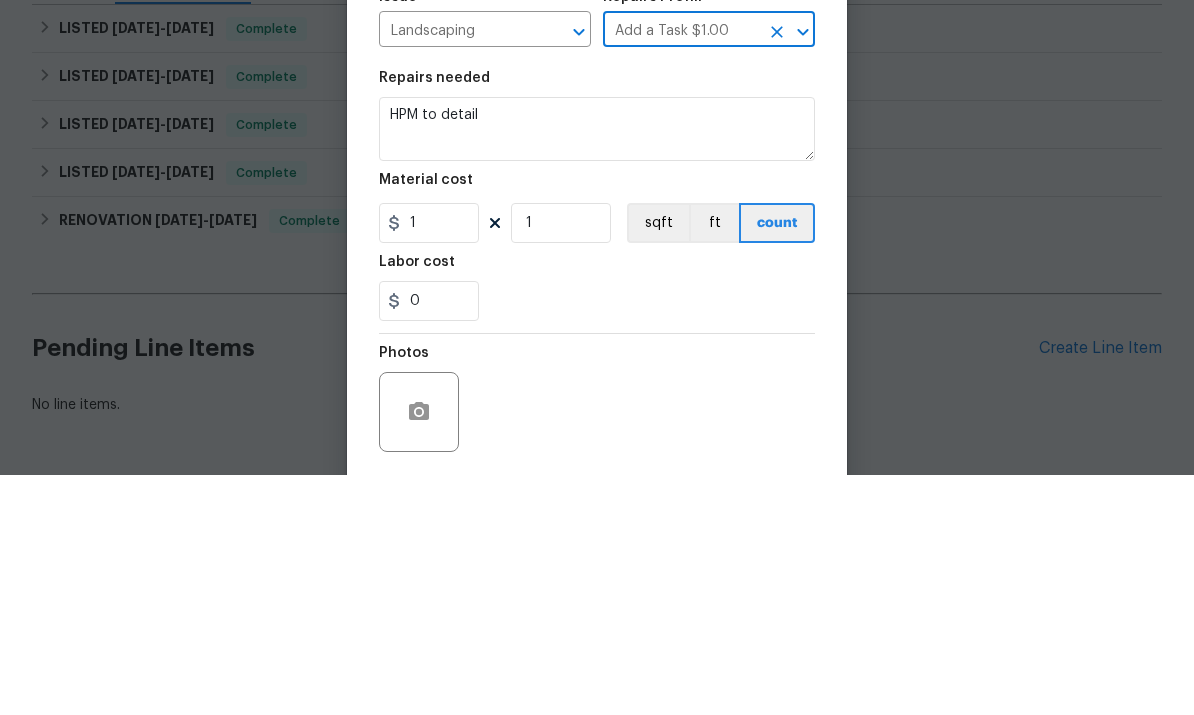 click on "HPM to detail" at bounding box center (597, 369) 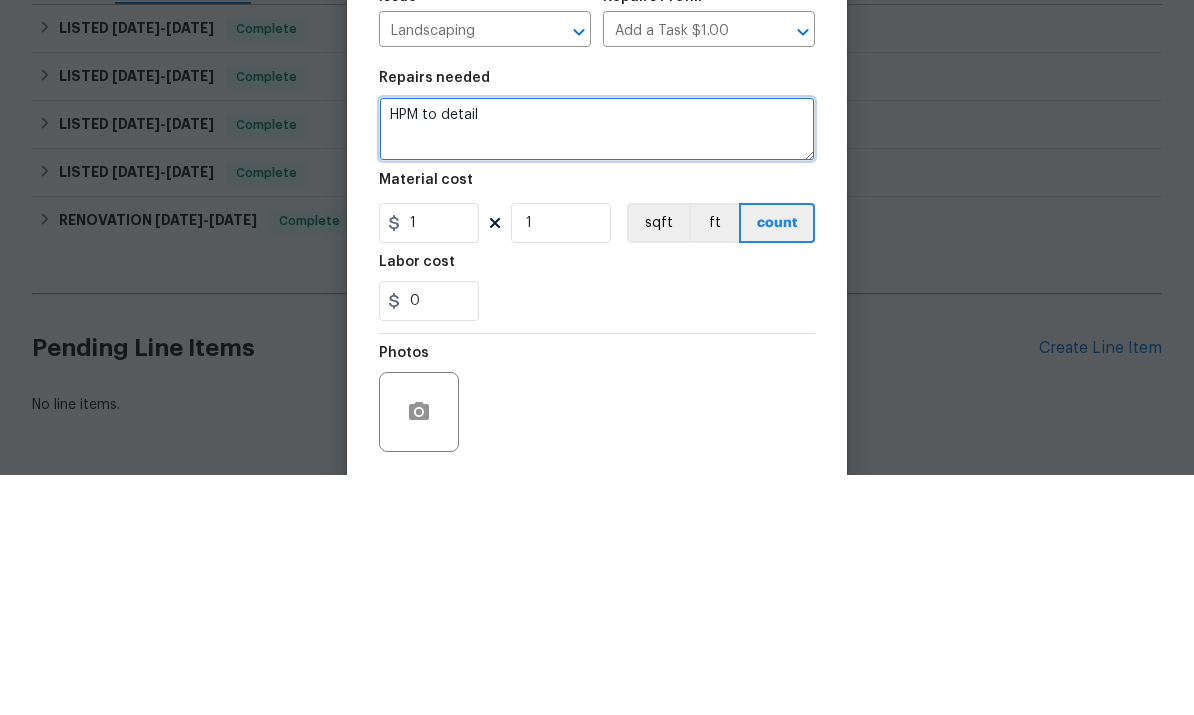 click on "HPM to detail" at bounding box center [597, 369] 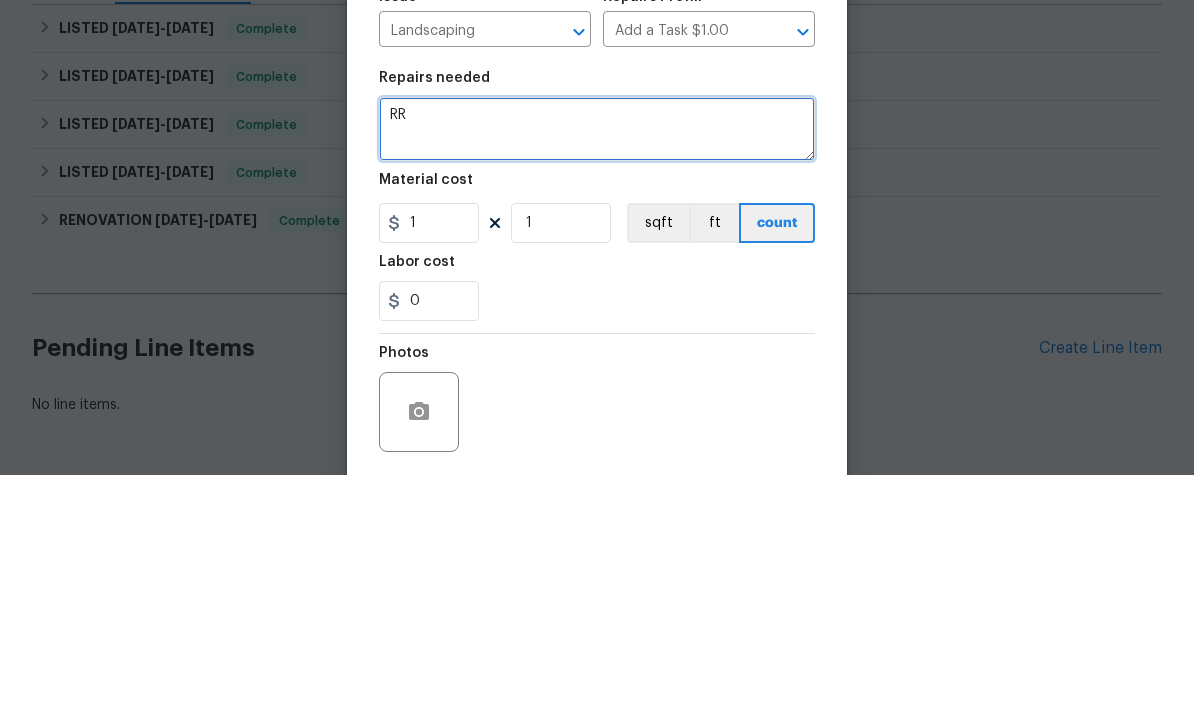 type on "R" 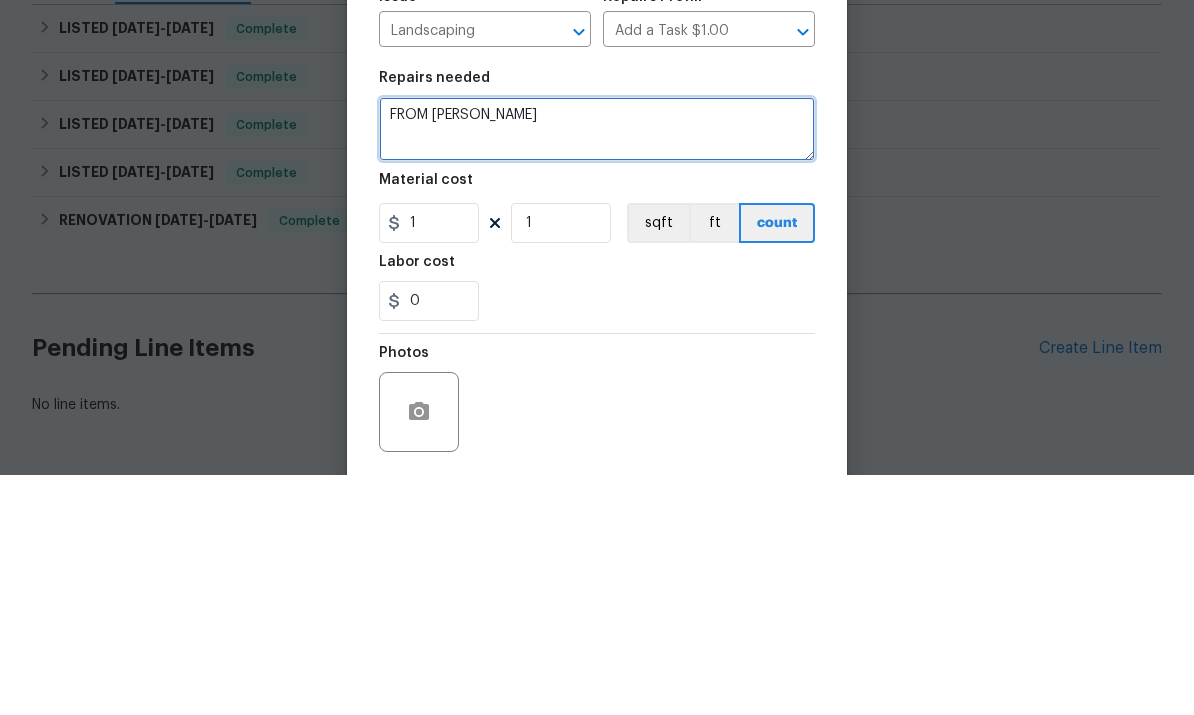 click on "FROM [PERSON_NAME]" at bounding box center [597, 369] 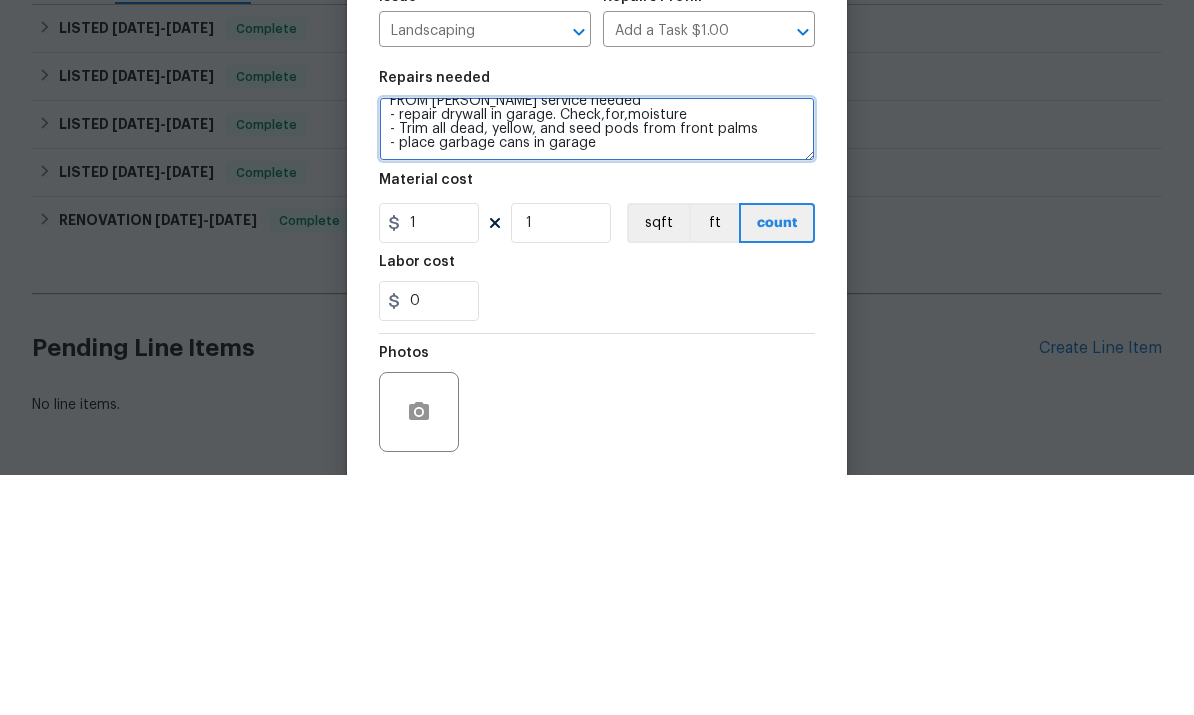 scroll, scrollTop: 28, scrollLeft: 0, axis: vertical 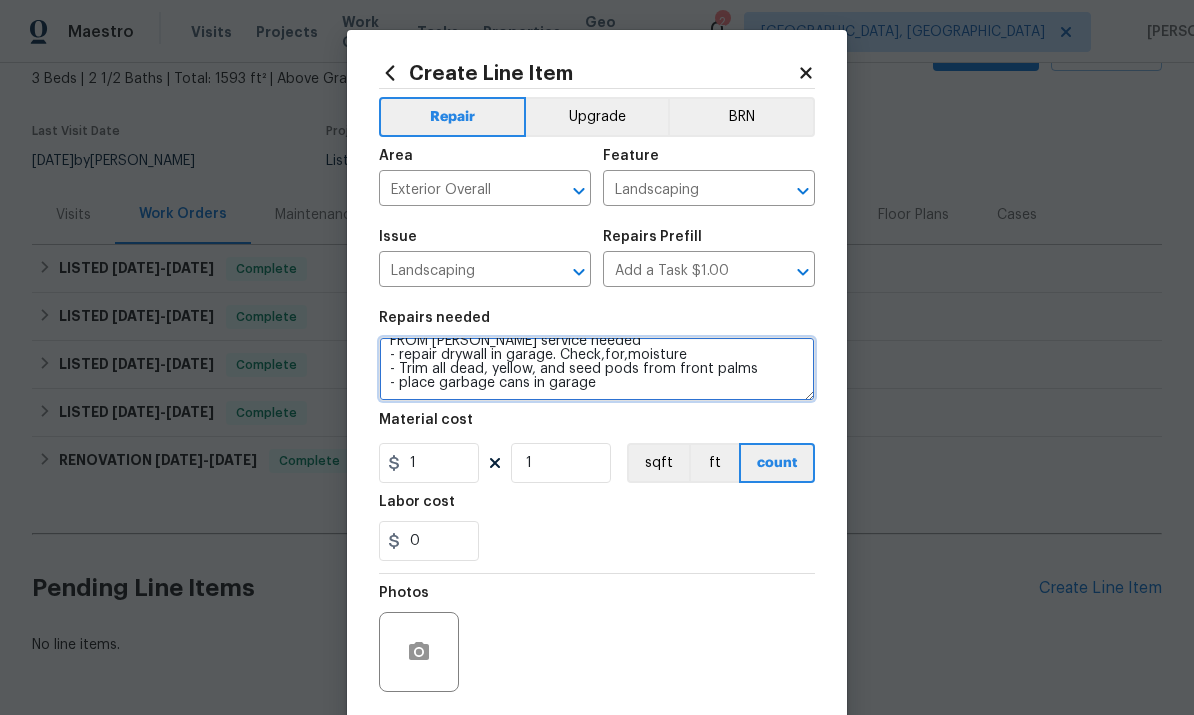 type on "FROM [PERSON_NAME] service needed
- repair drywall in garage. Check,for,moisture
- Trim all dead, yellow, and seed pods from front palms
- place garbage cans in garage" 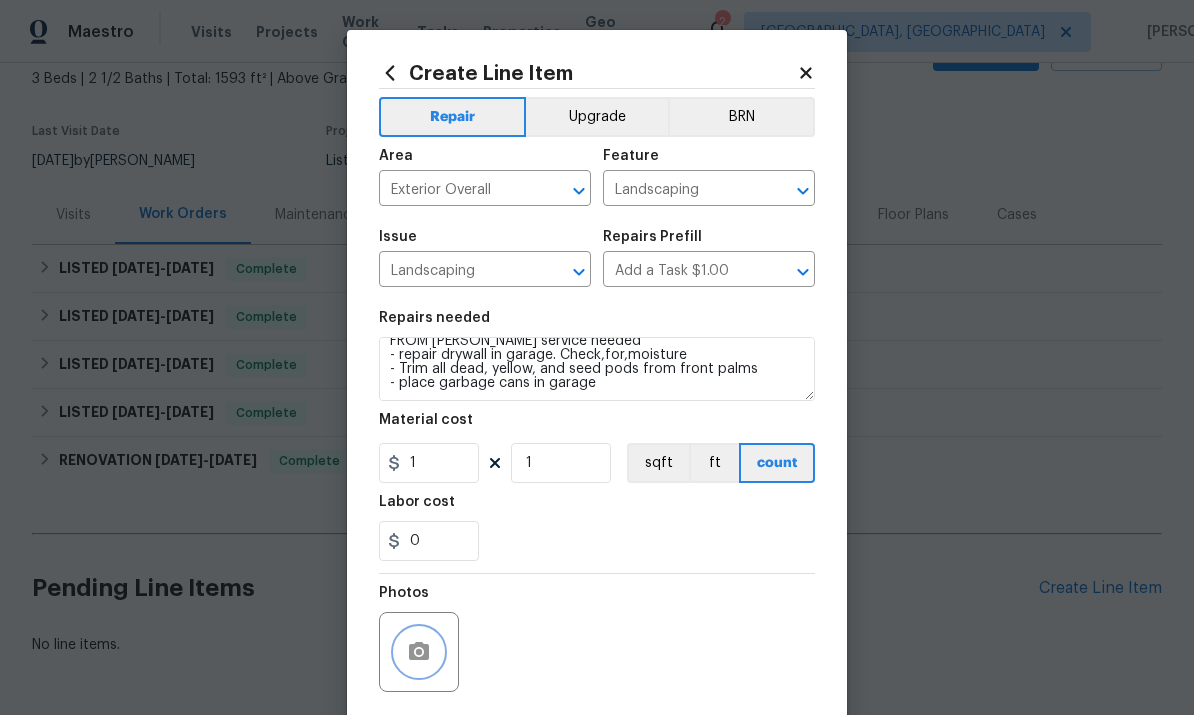 click 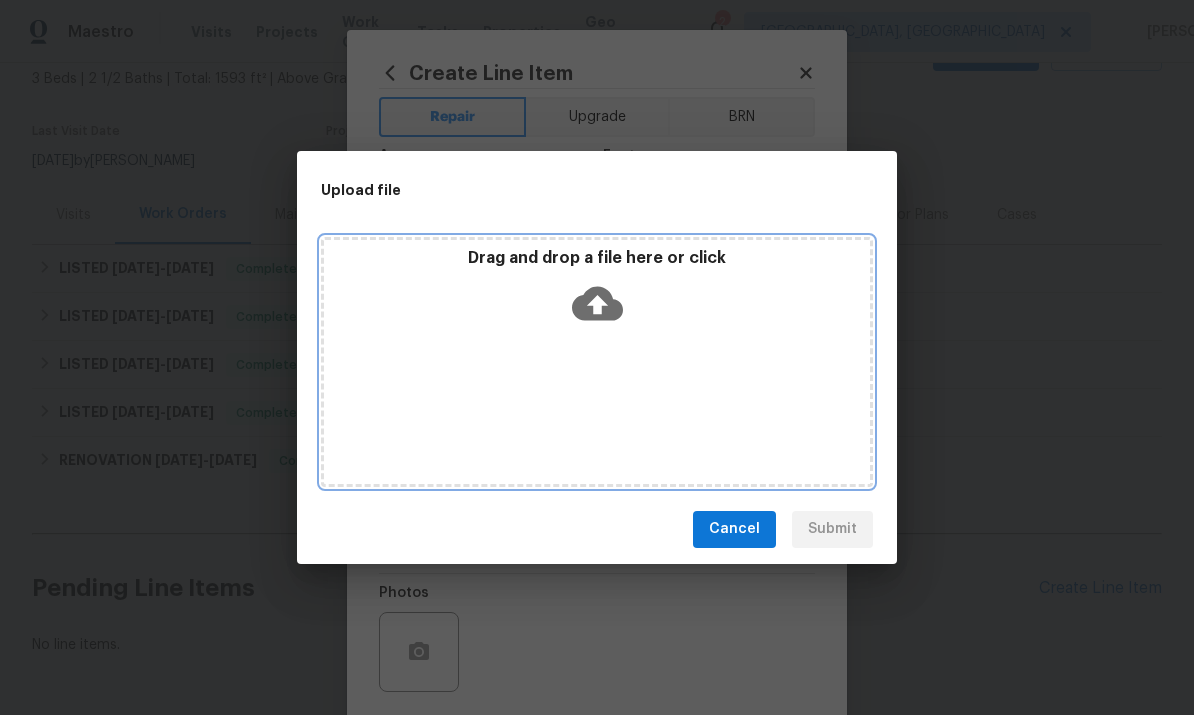 click on "Drag and drop a file here or click" at bounding box center [597, 291] 